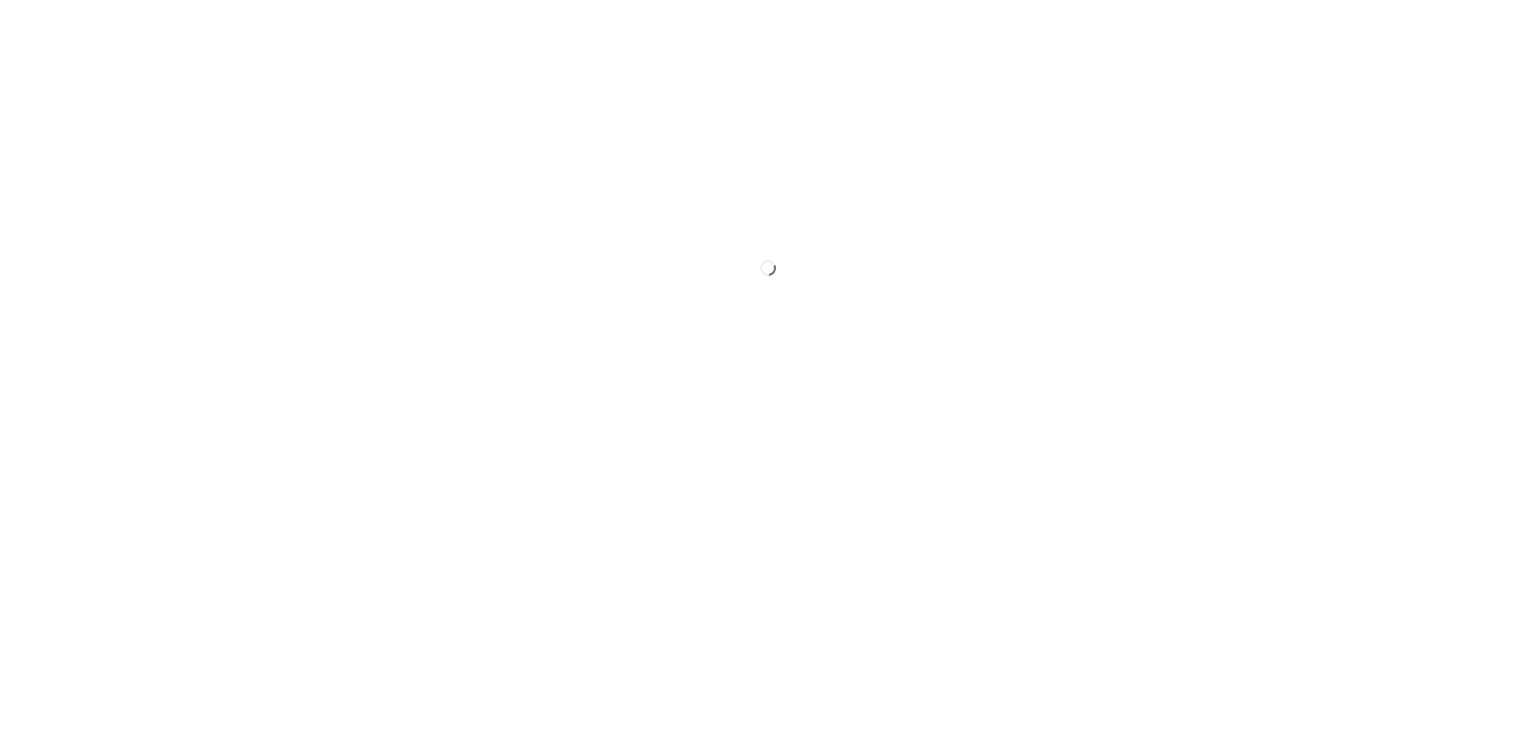 scroll, scrollTop: 0, scrollLeft: 0, axis: both 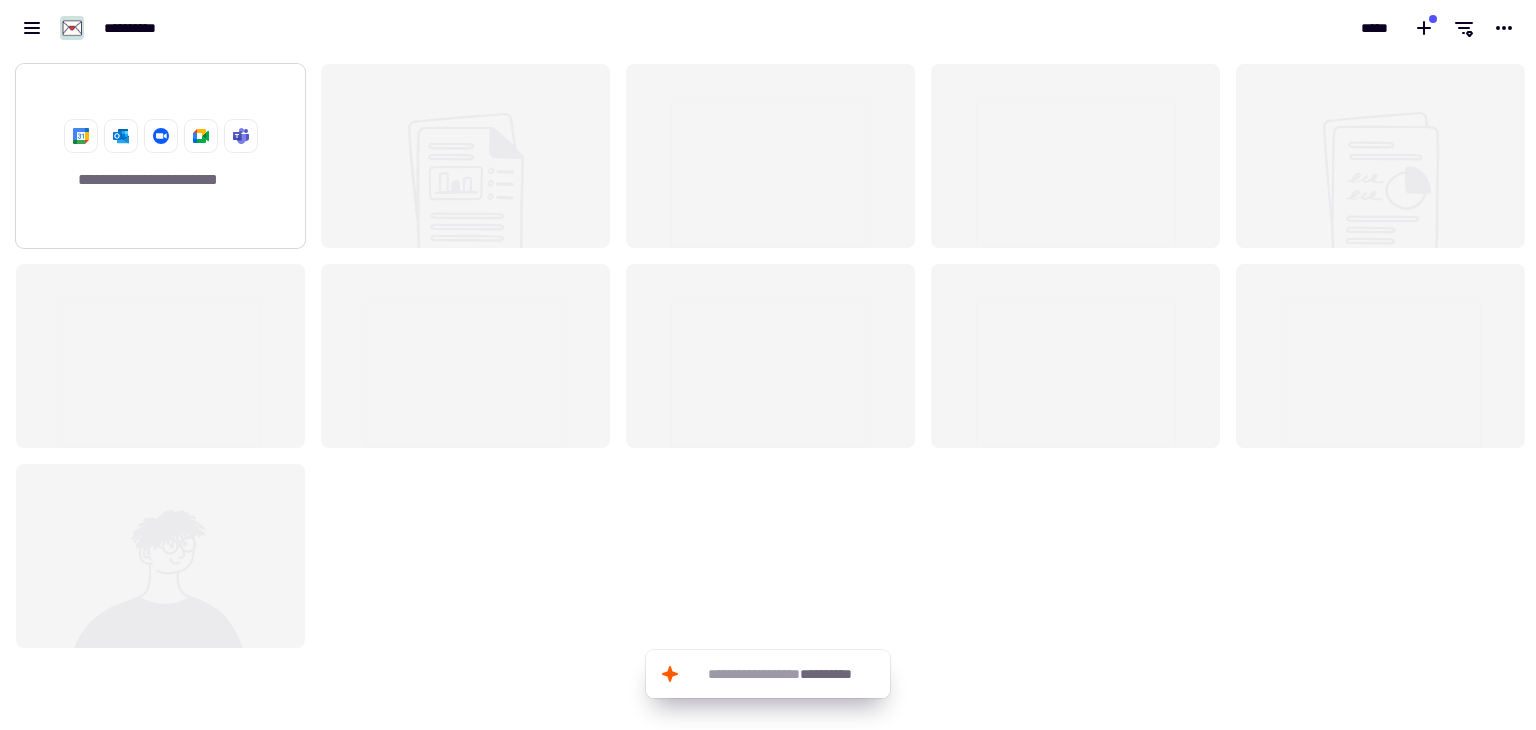 click on "**********" 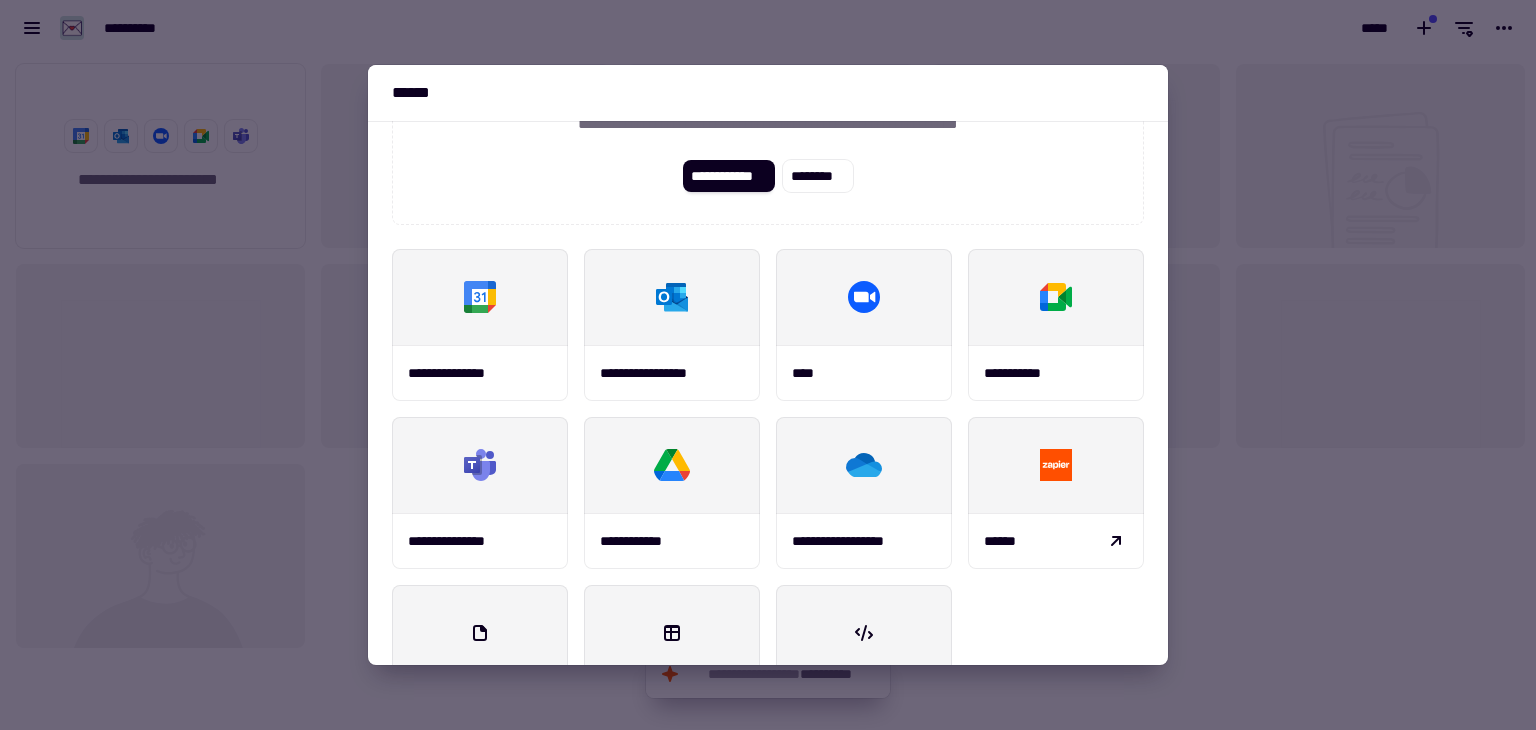 scroll, scrollTop: 133, scrollLeft: 0, axis: vertical 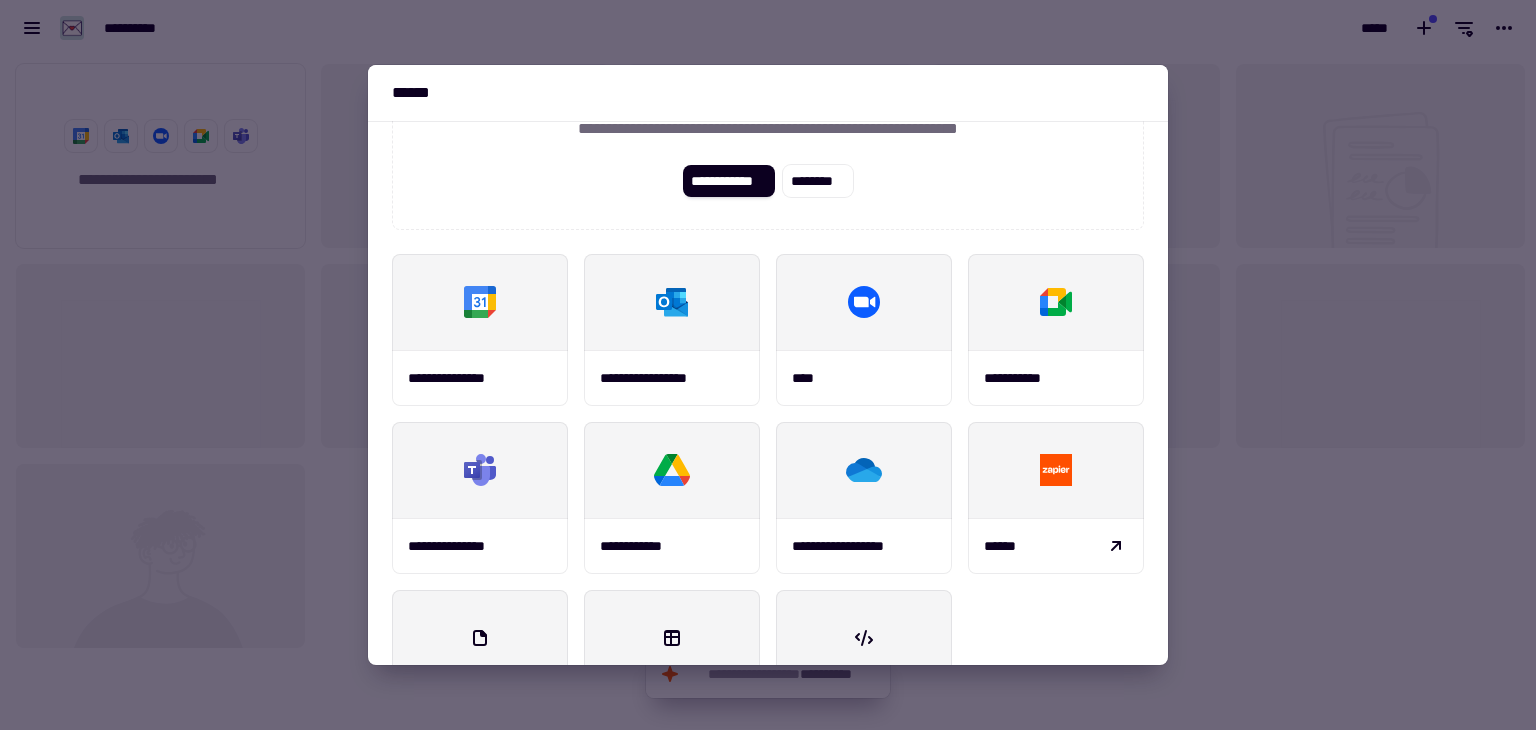 click at bounding box center [768, 365] 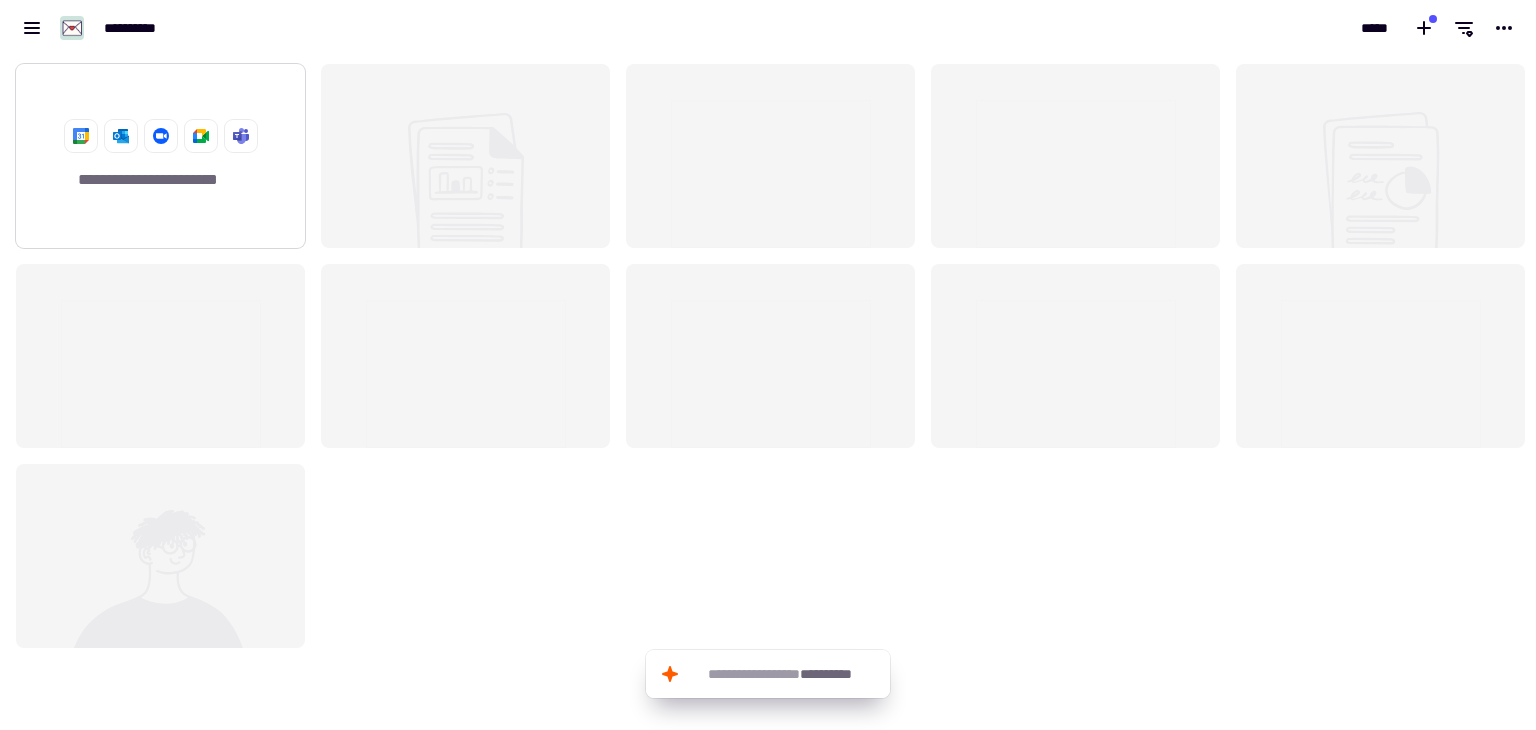 click on "**********" 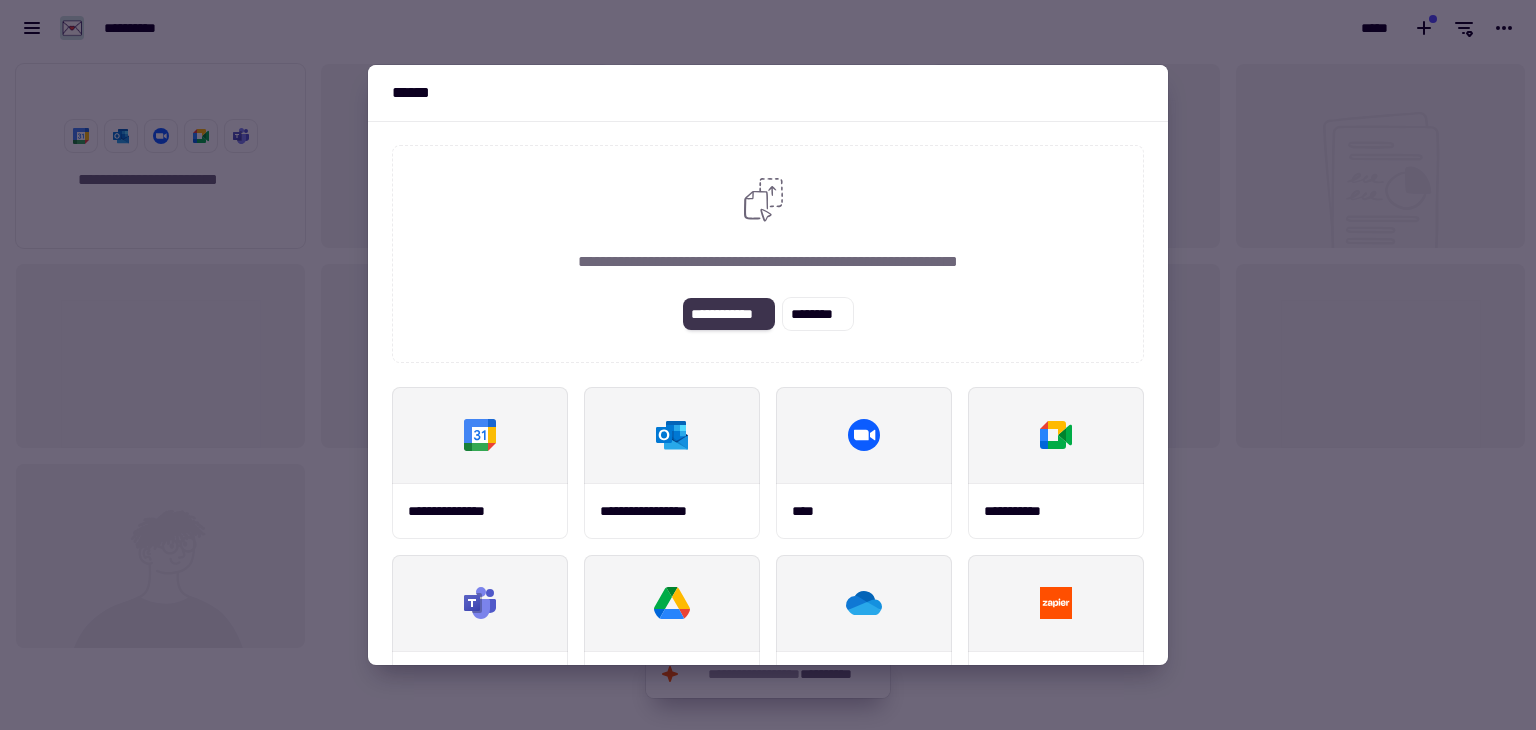 click on "**********" 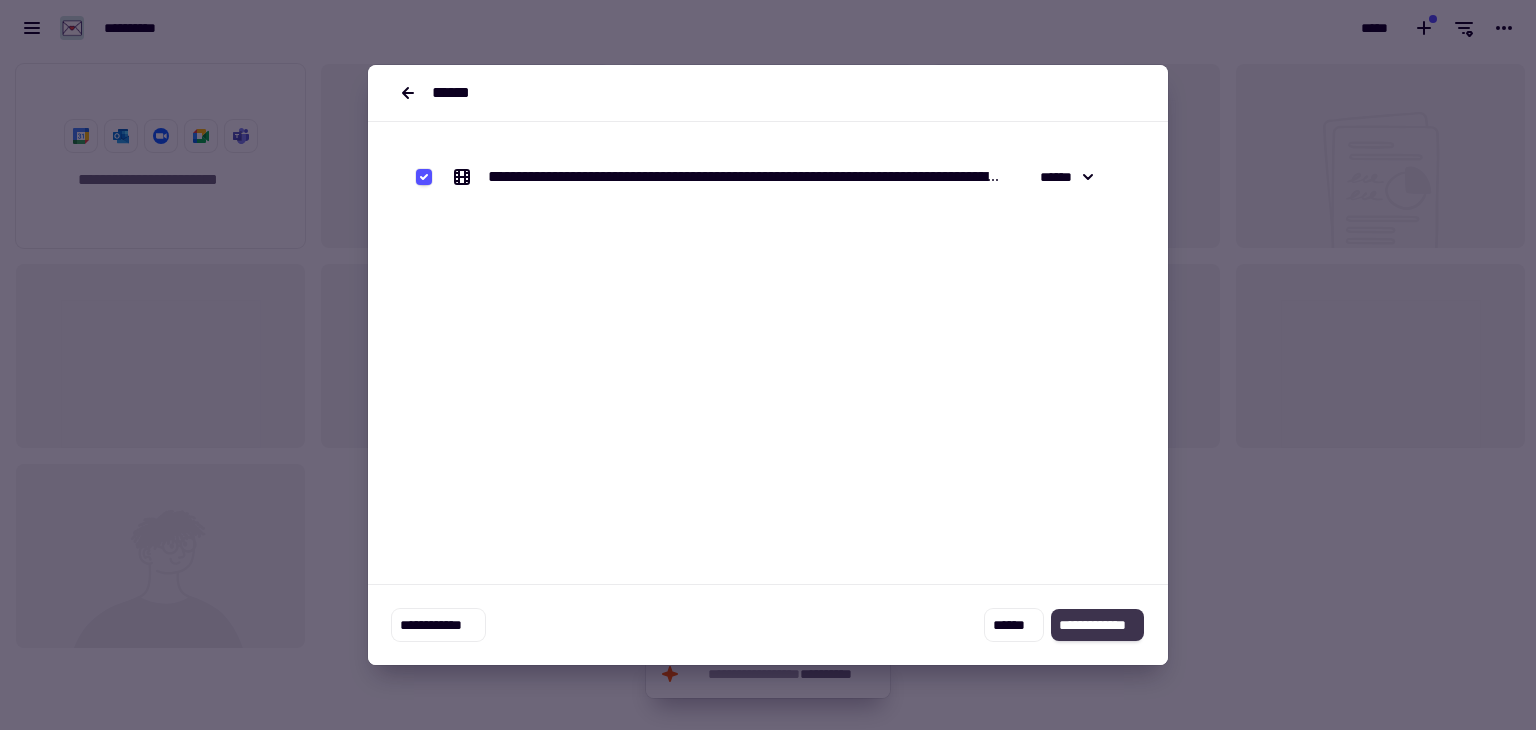 click on "**********" 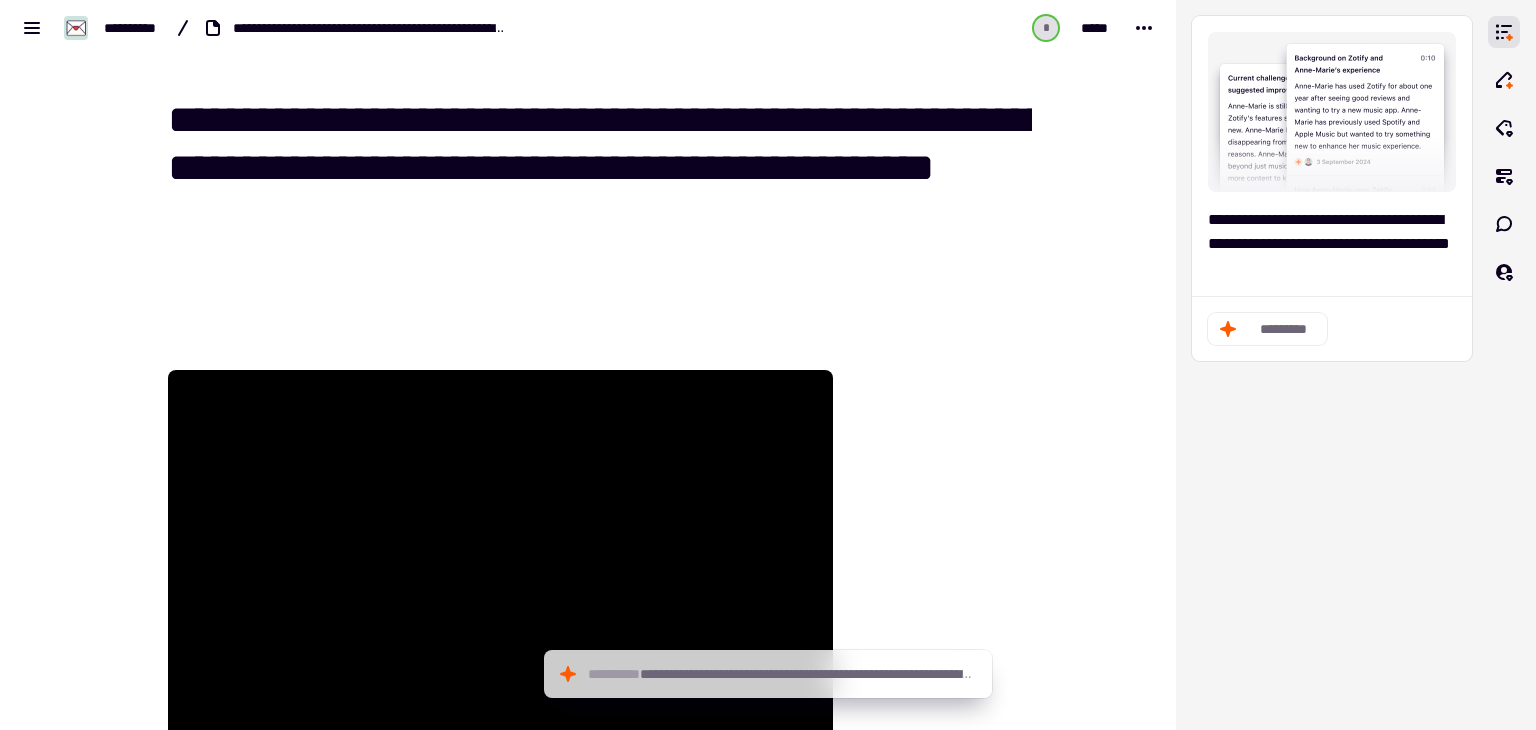 click on "**********" at bounding box center (600, 193) 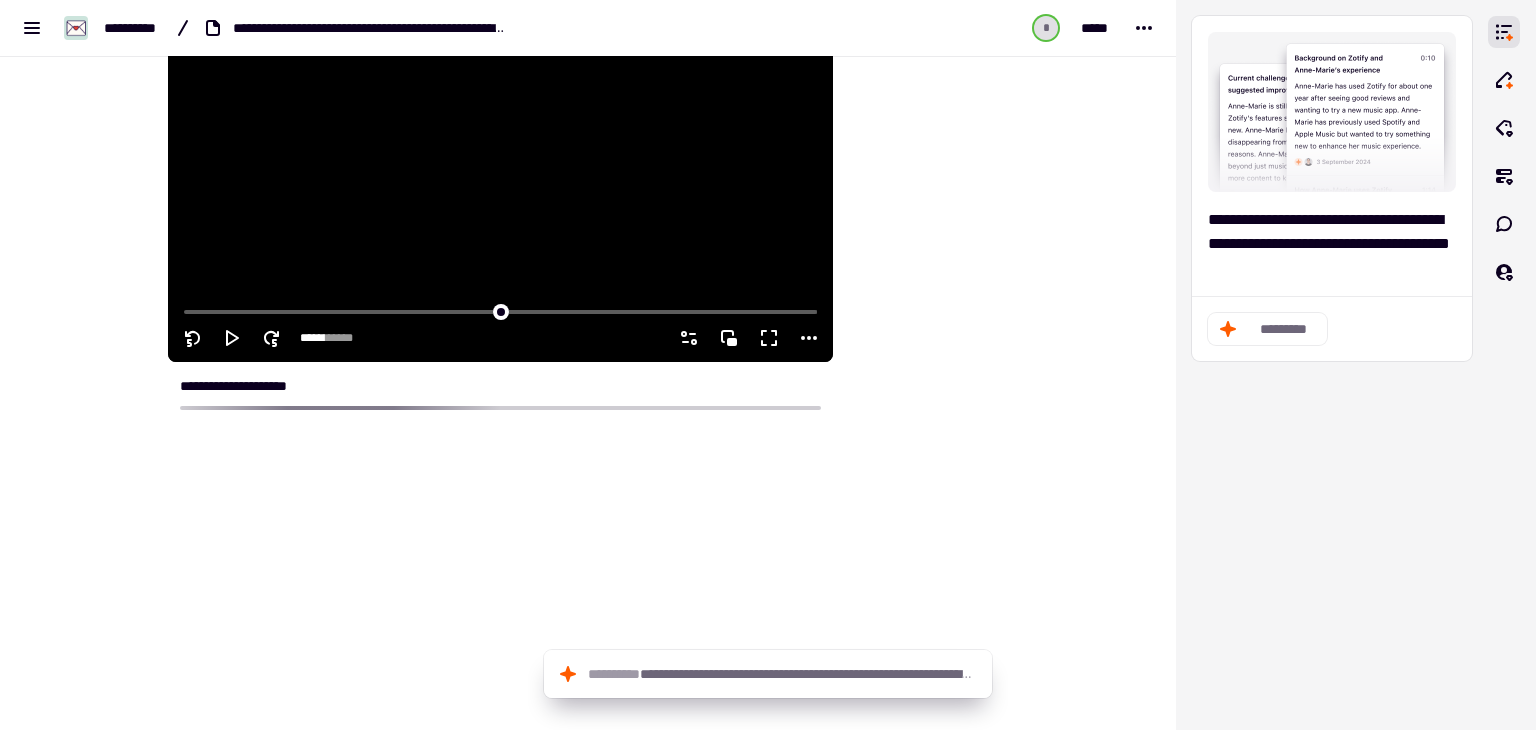 scroll, scrollTop: 383, scrollLeft: 0, axis: vertical 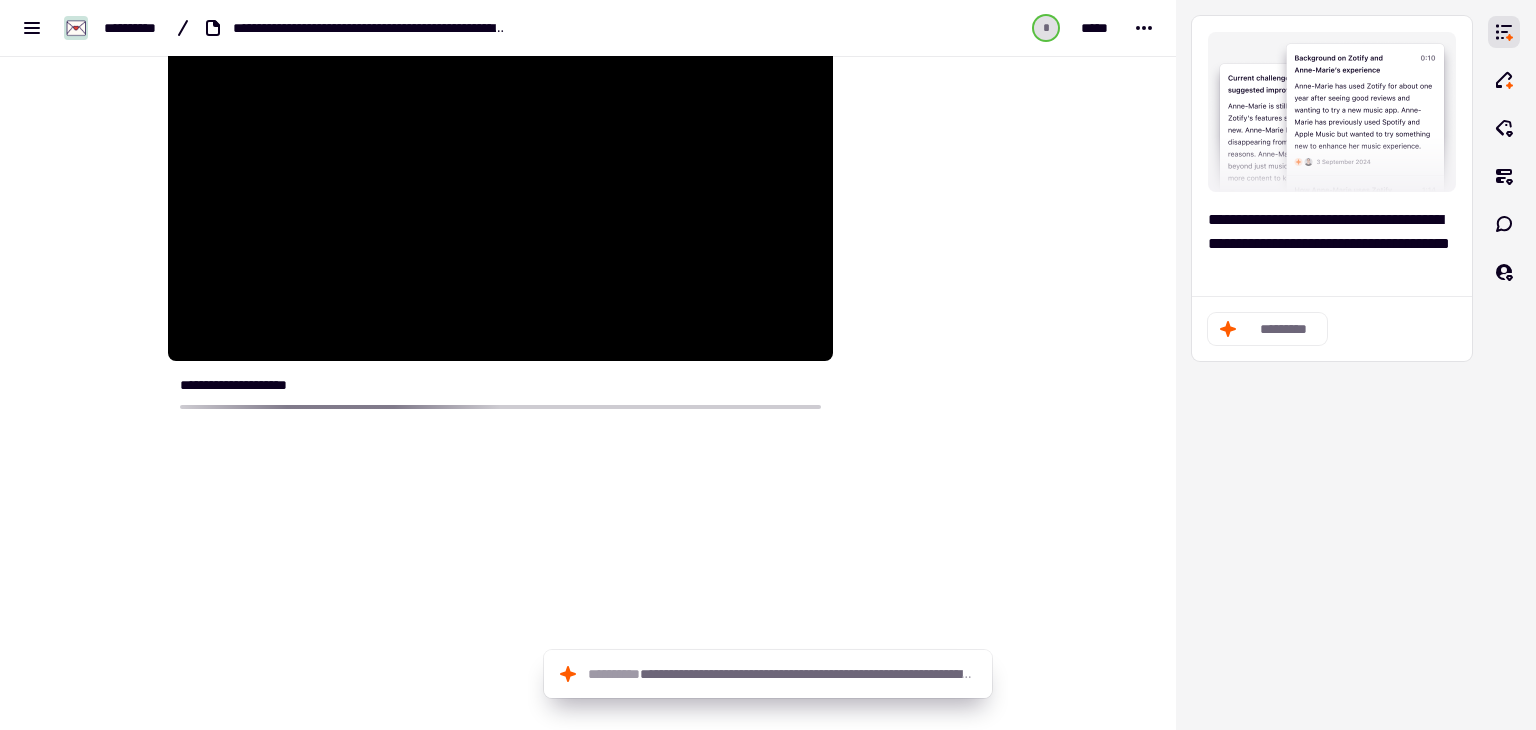 click at bounding box center [934, 283] 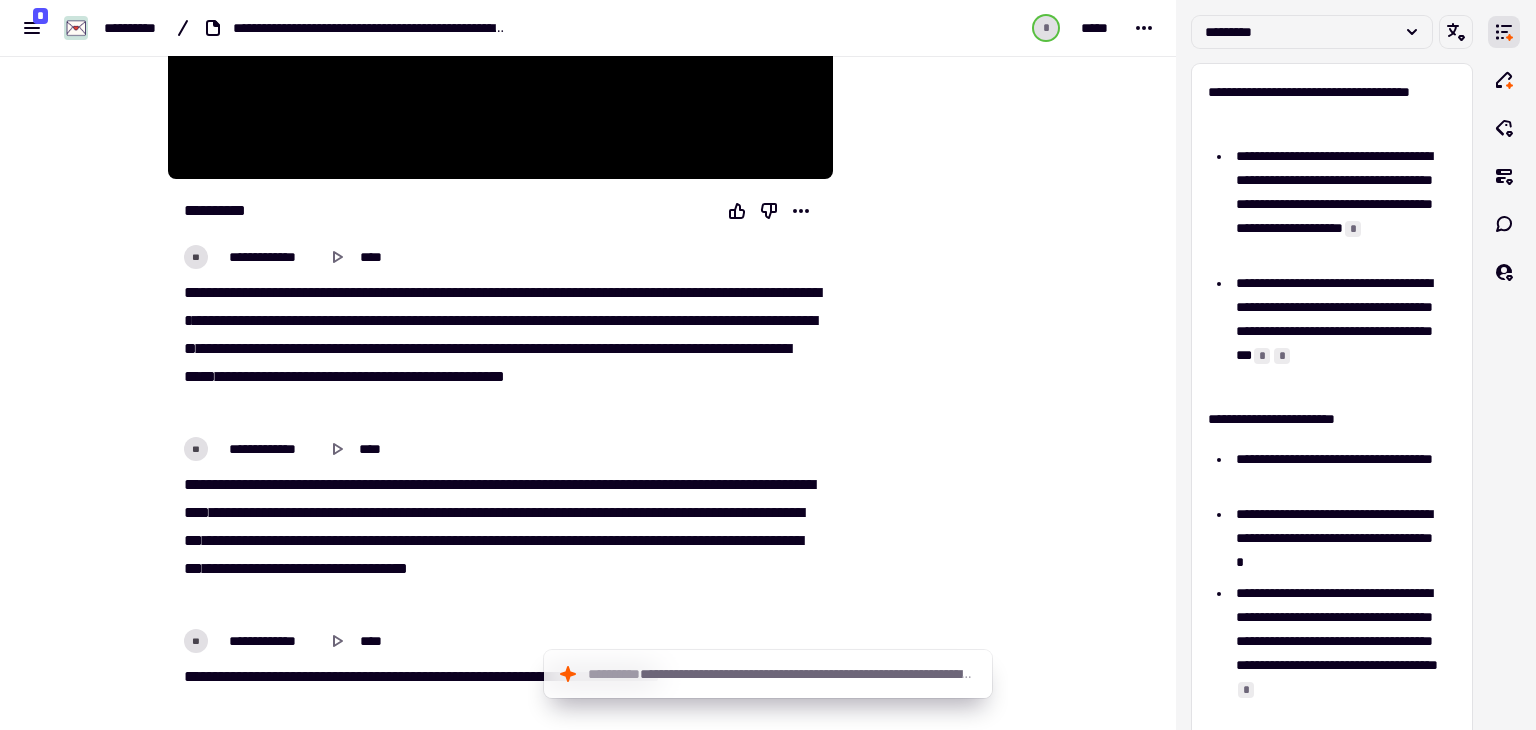 scroll, scrollTop: 583, scrollLeft: 0, axis: vertical 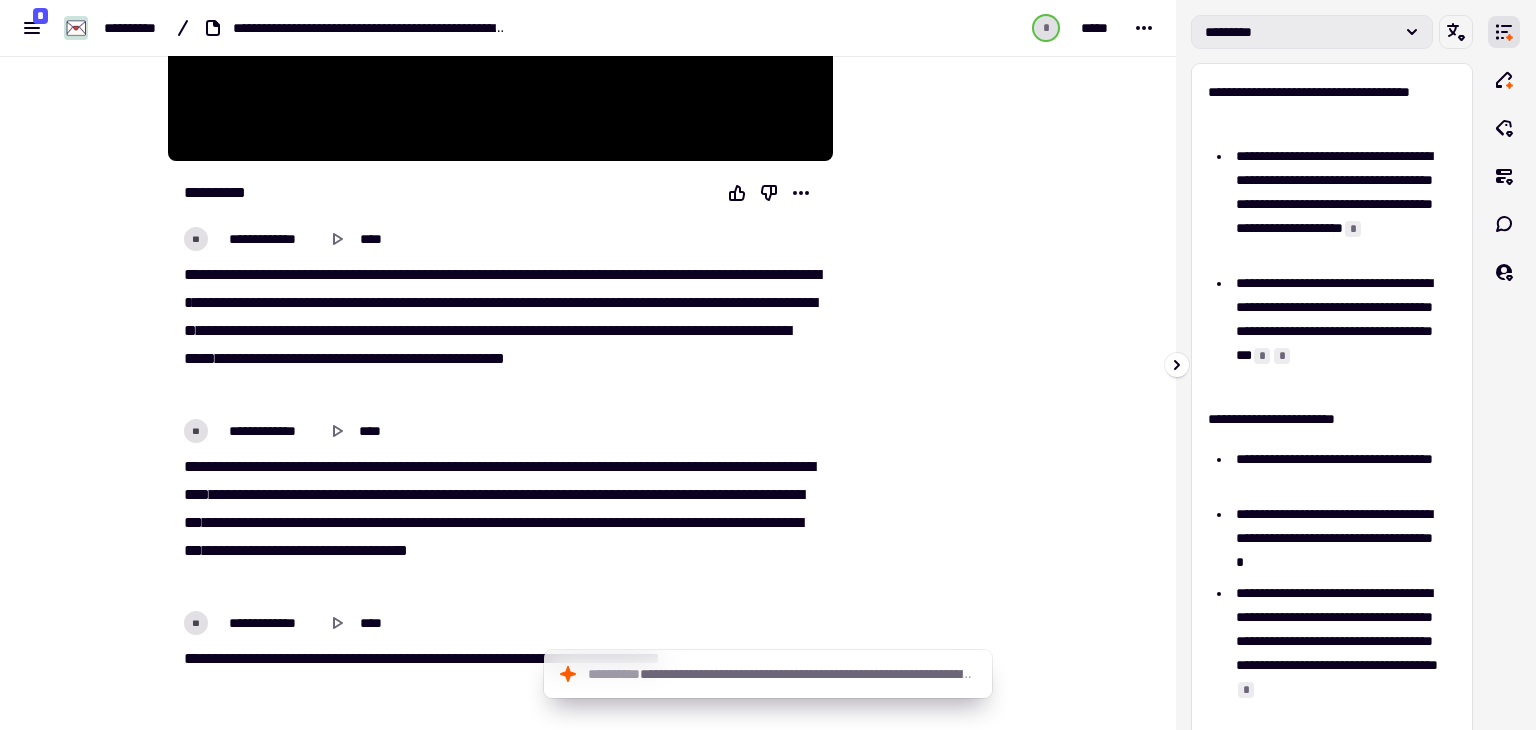 click on "*********" 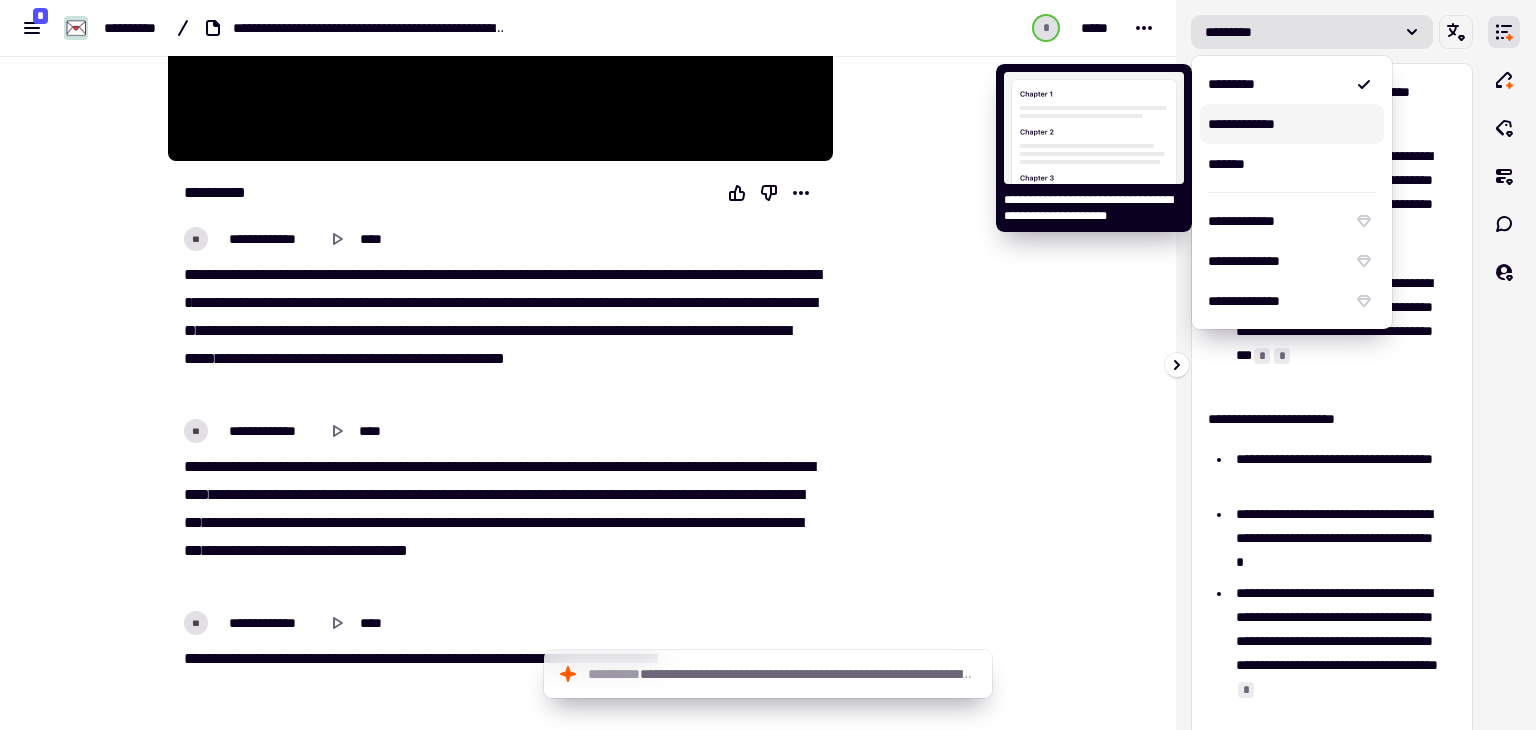 click on "**********" at bounding box center [1292, 124] 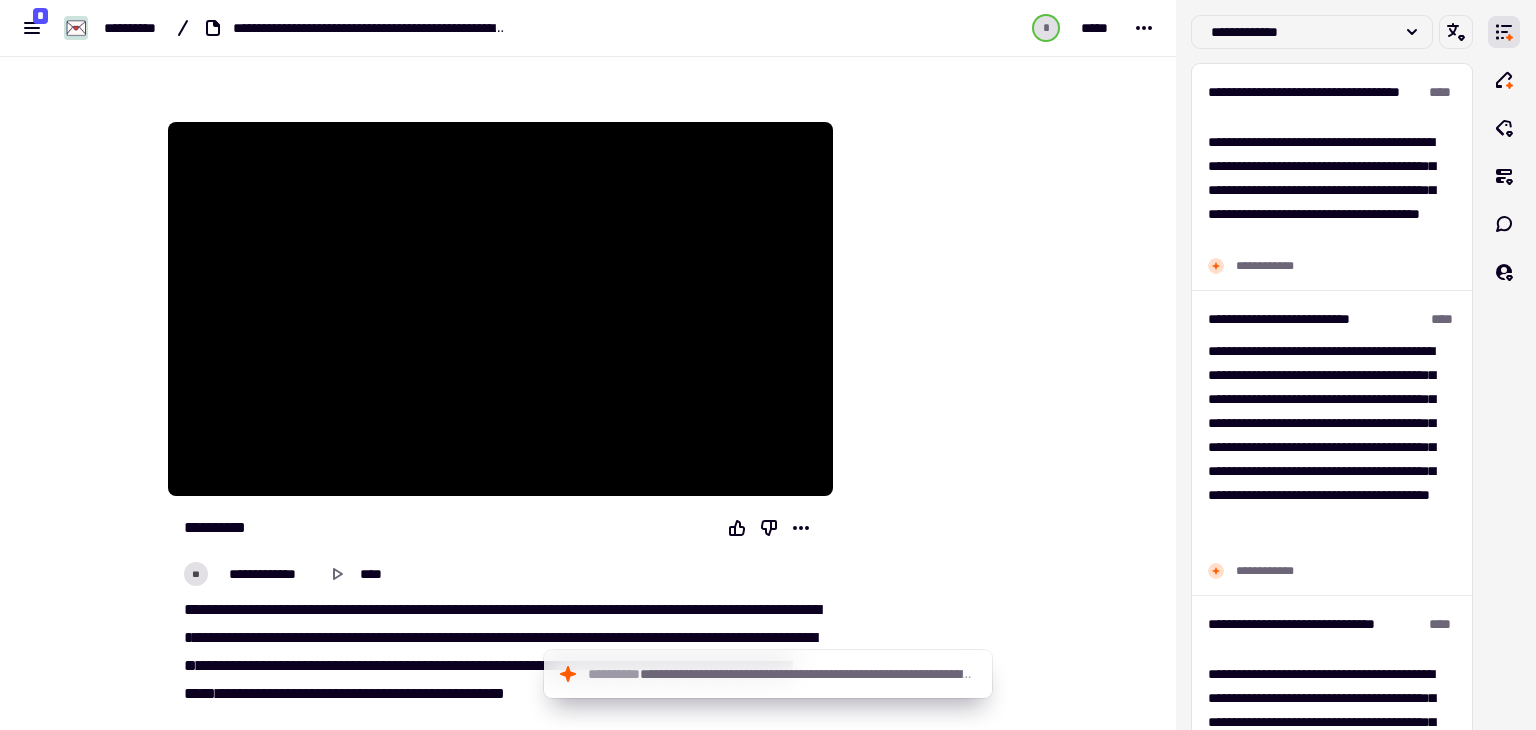 scroll, scrollTop: 300, scrollLeft: 0, axis: vertical 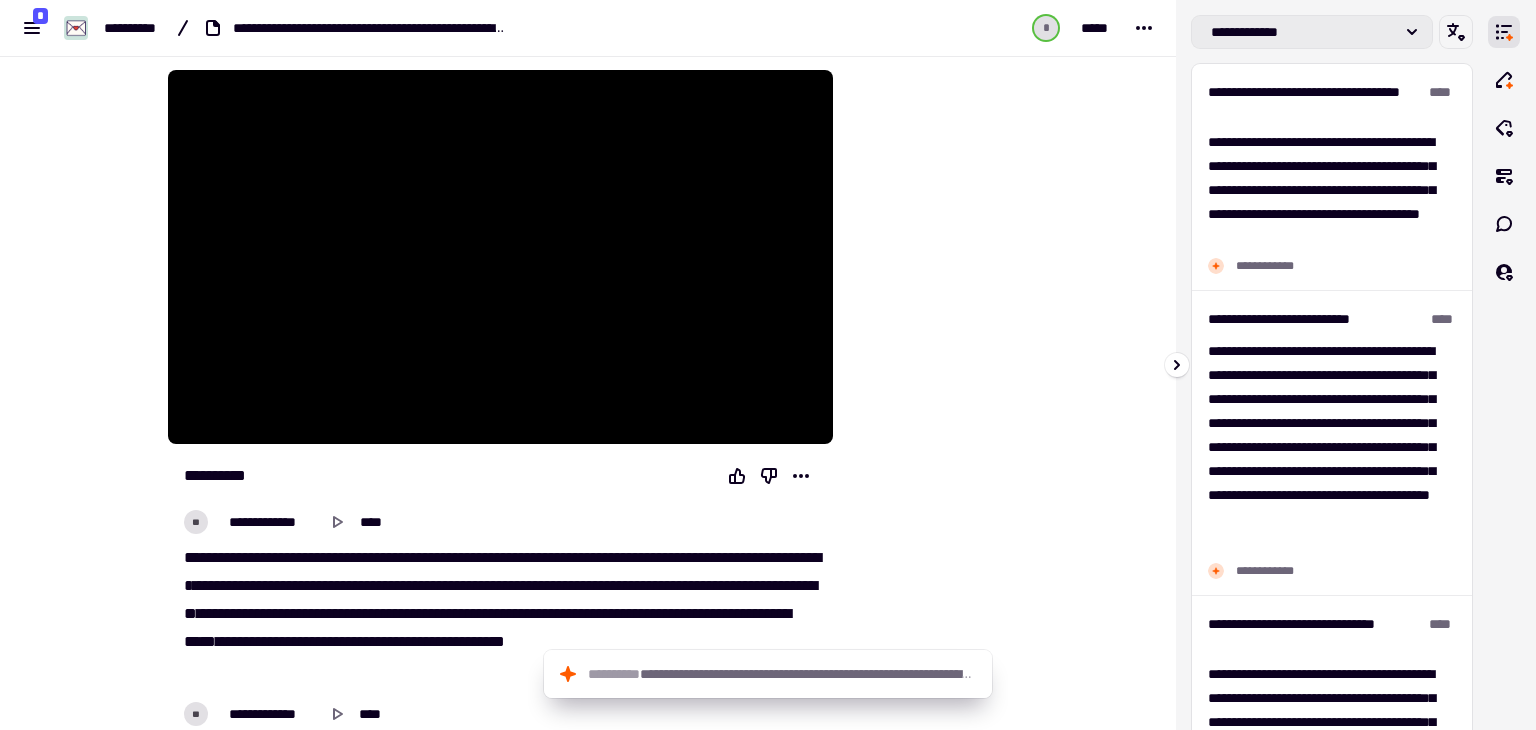 click on "**********" 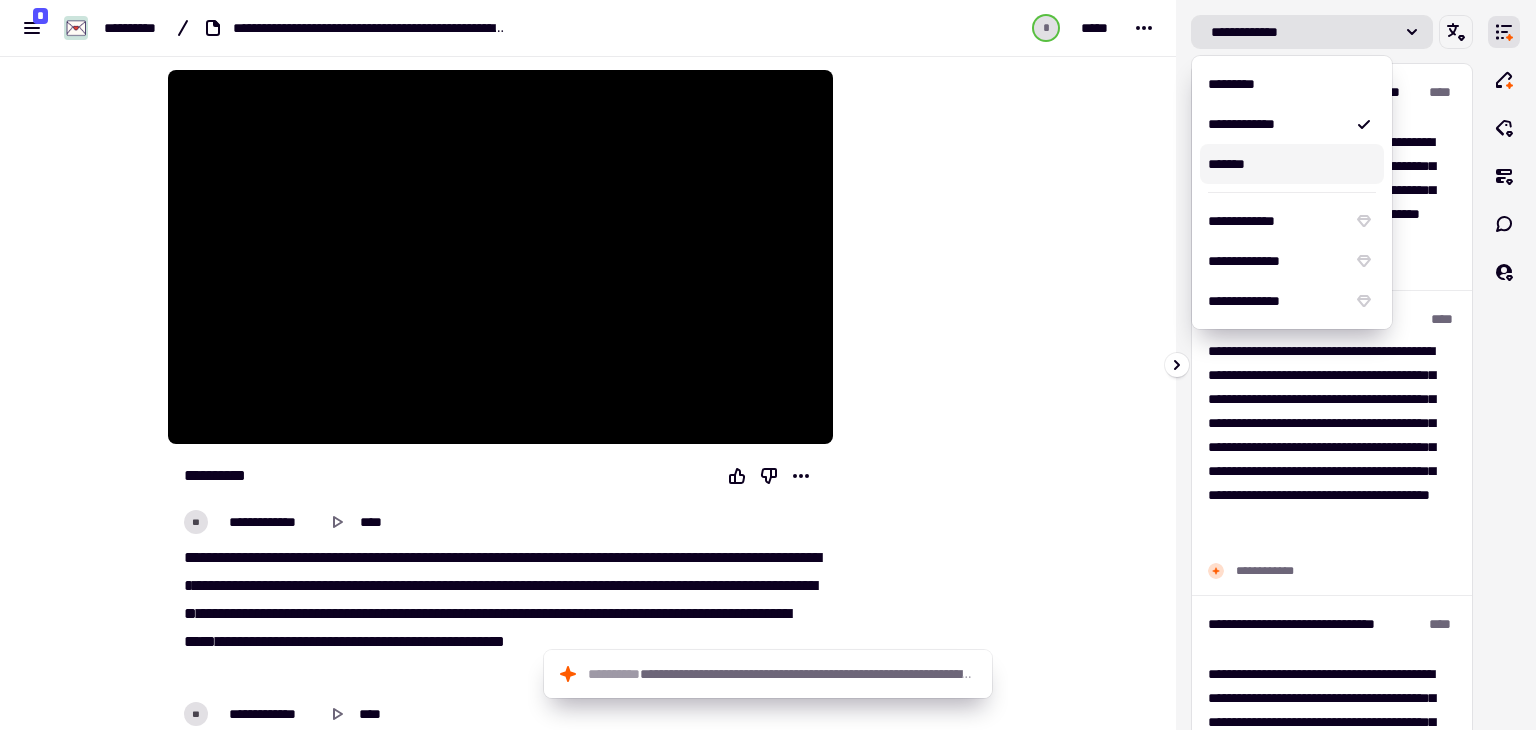 click on "*******" at bounding box center [1292, 164] 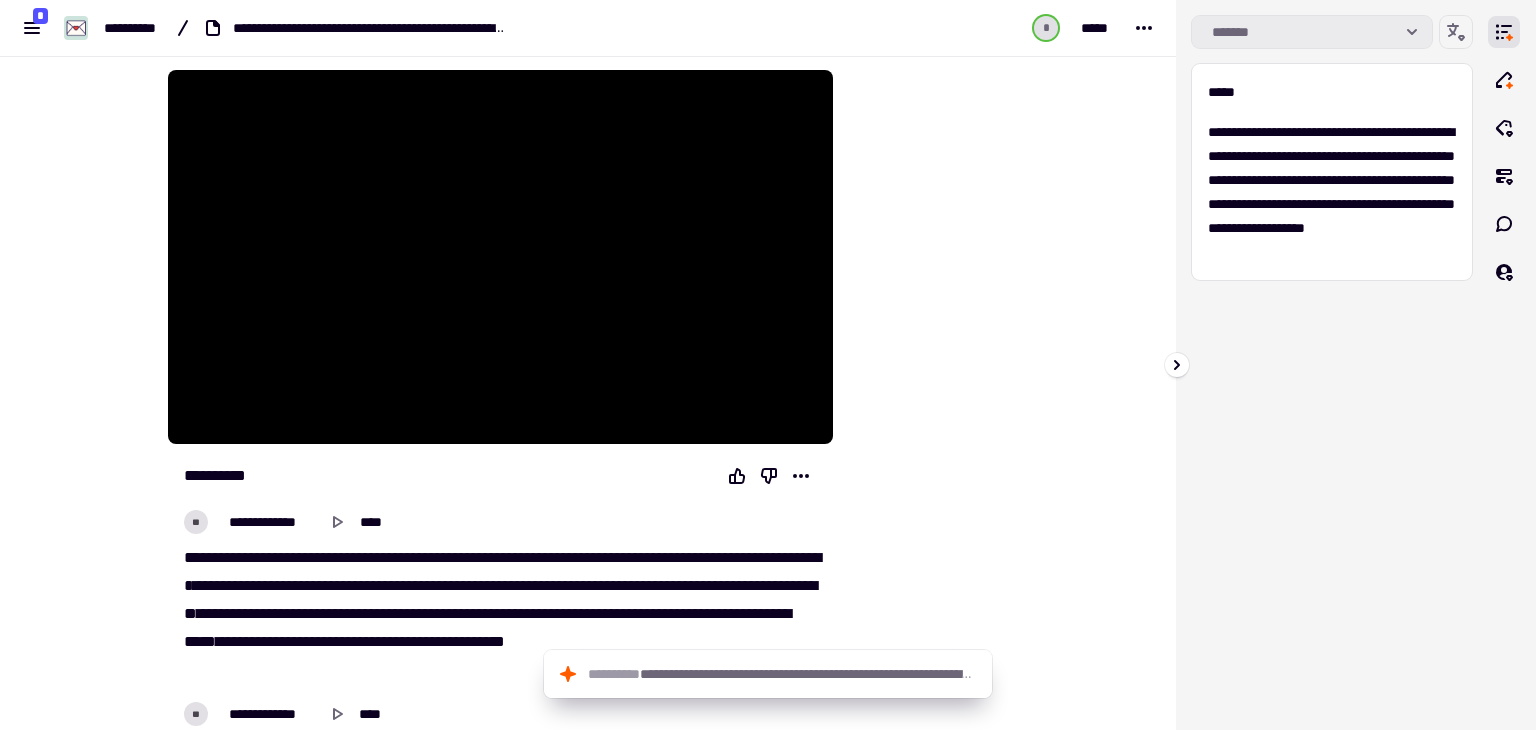 click on "*******" 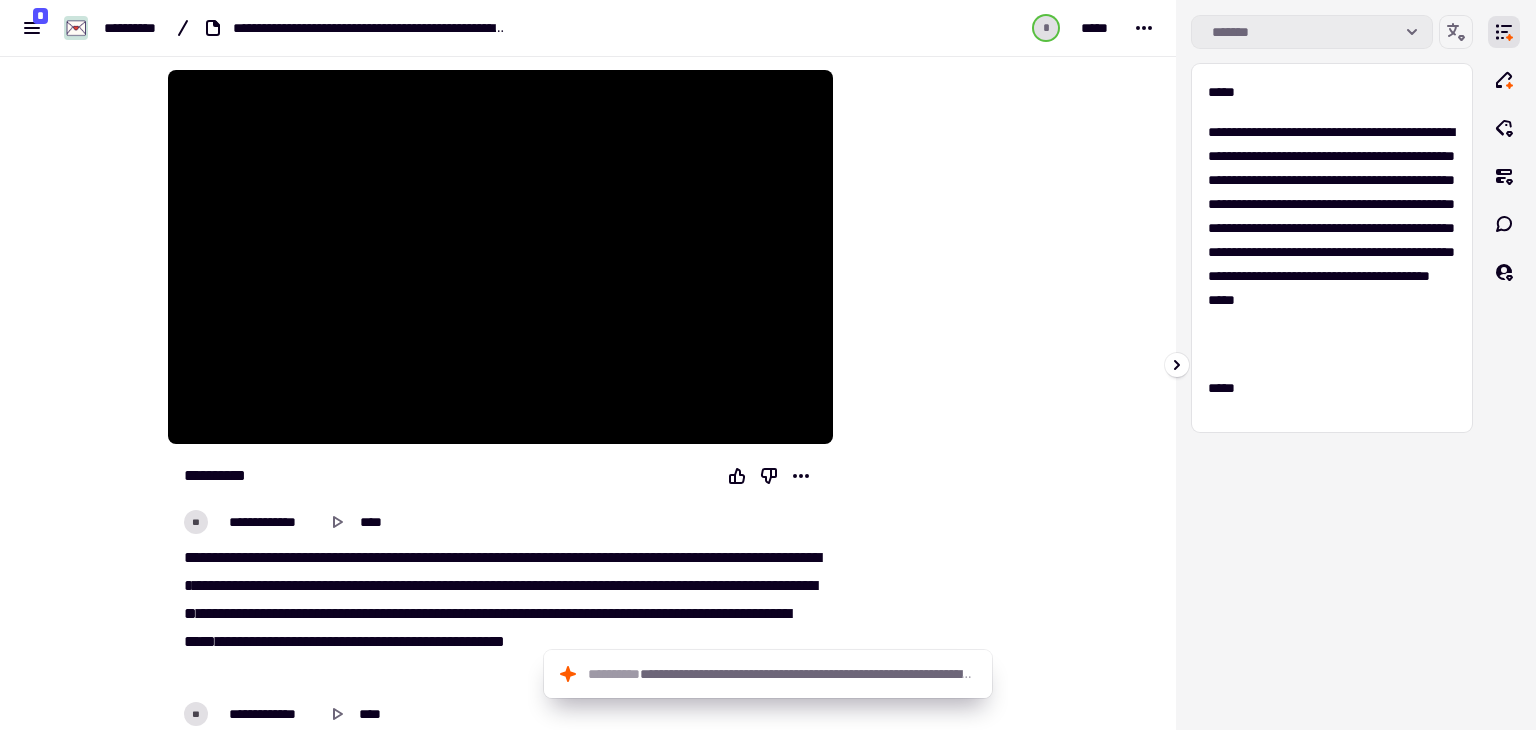 click on "*******" 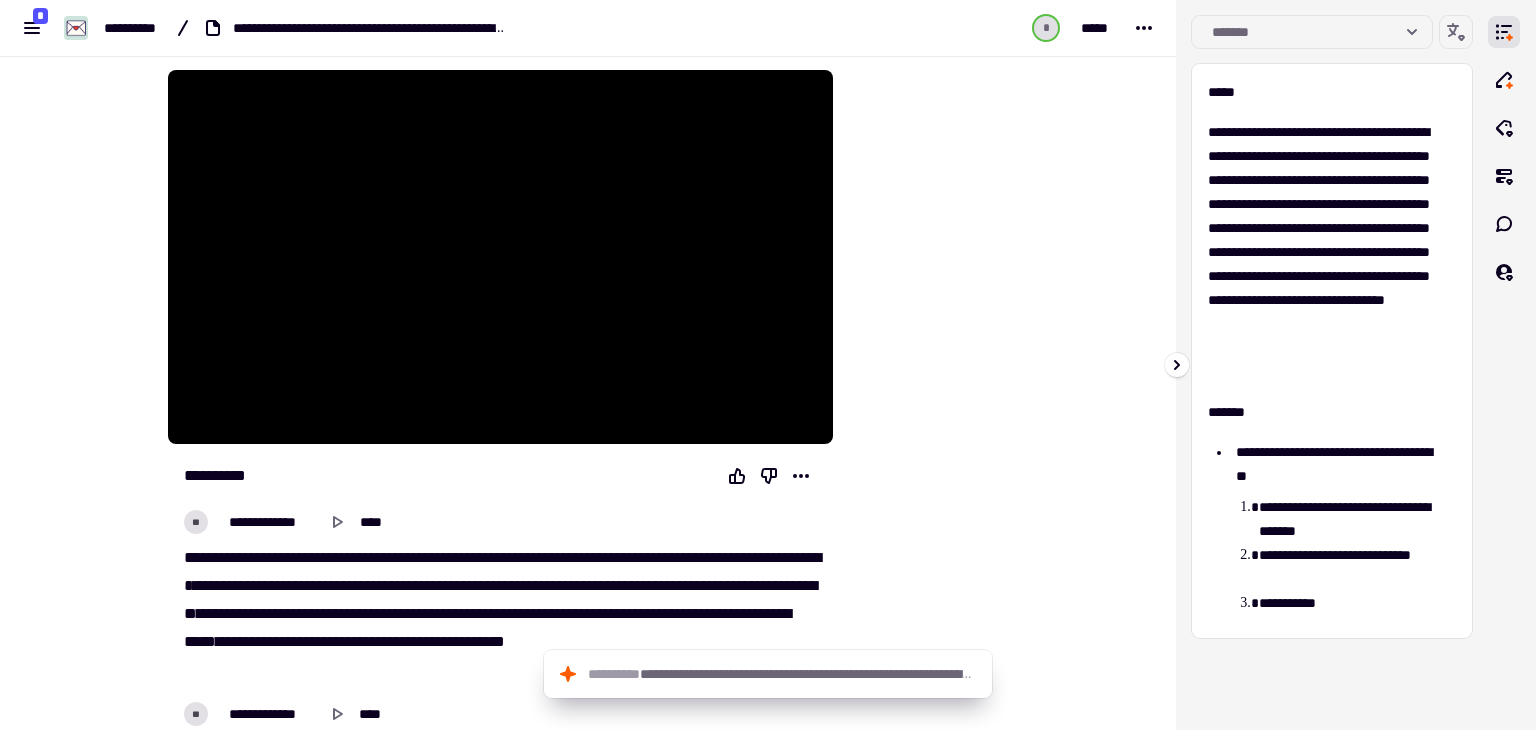 click on "**********" at bounding box center (1332, 365) 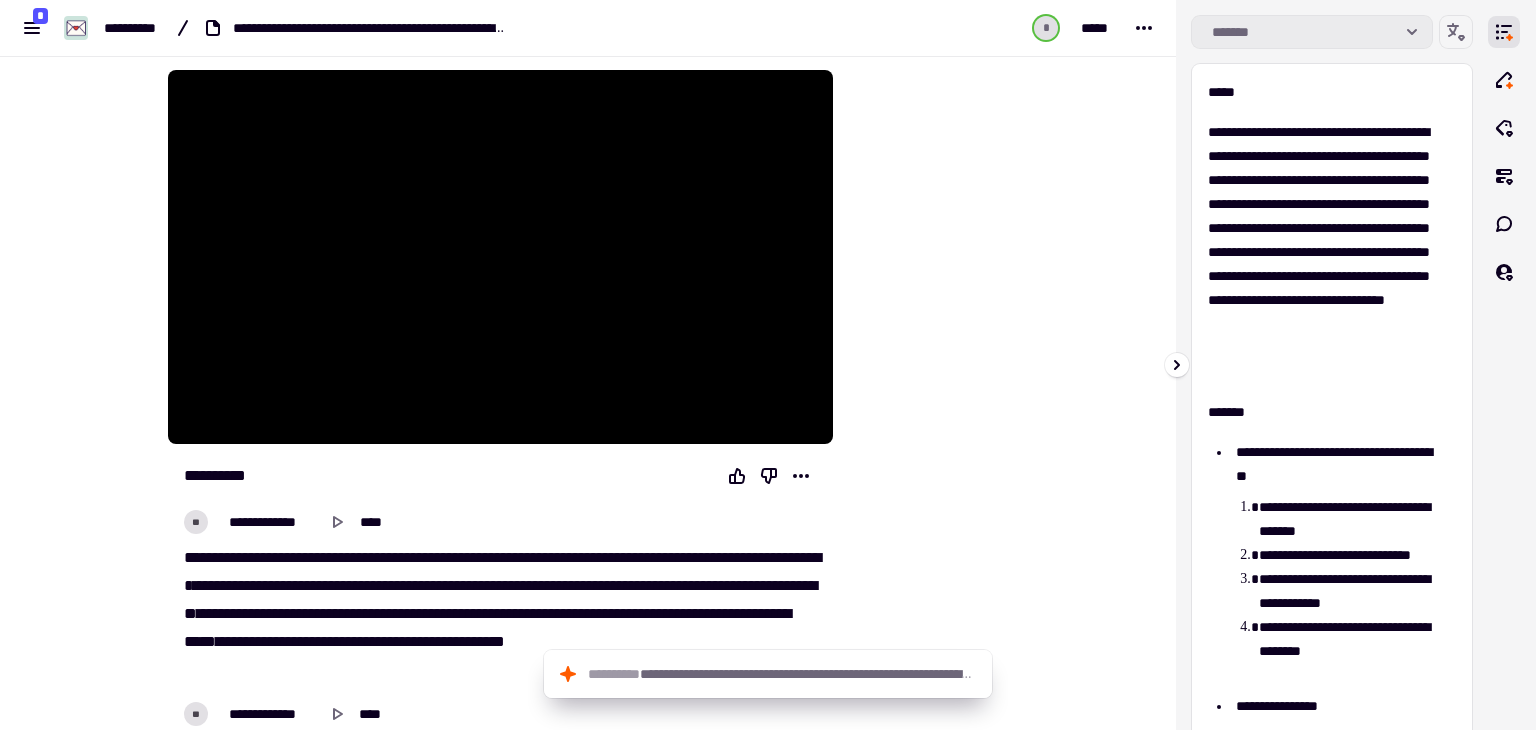 click on "*******" 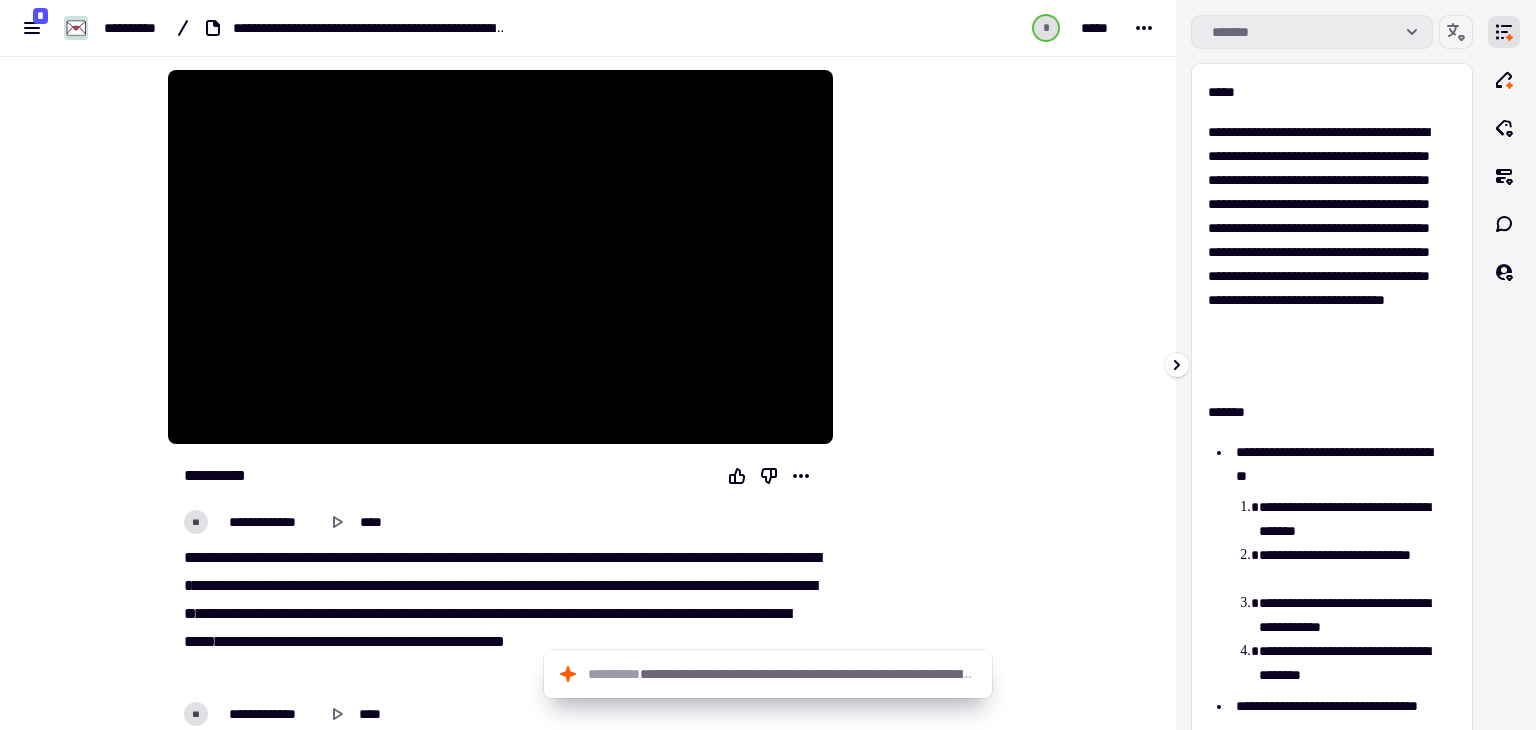 click on "*******" 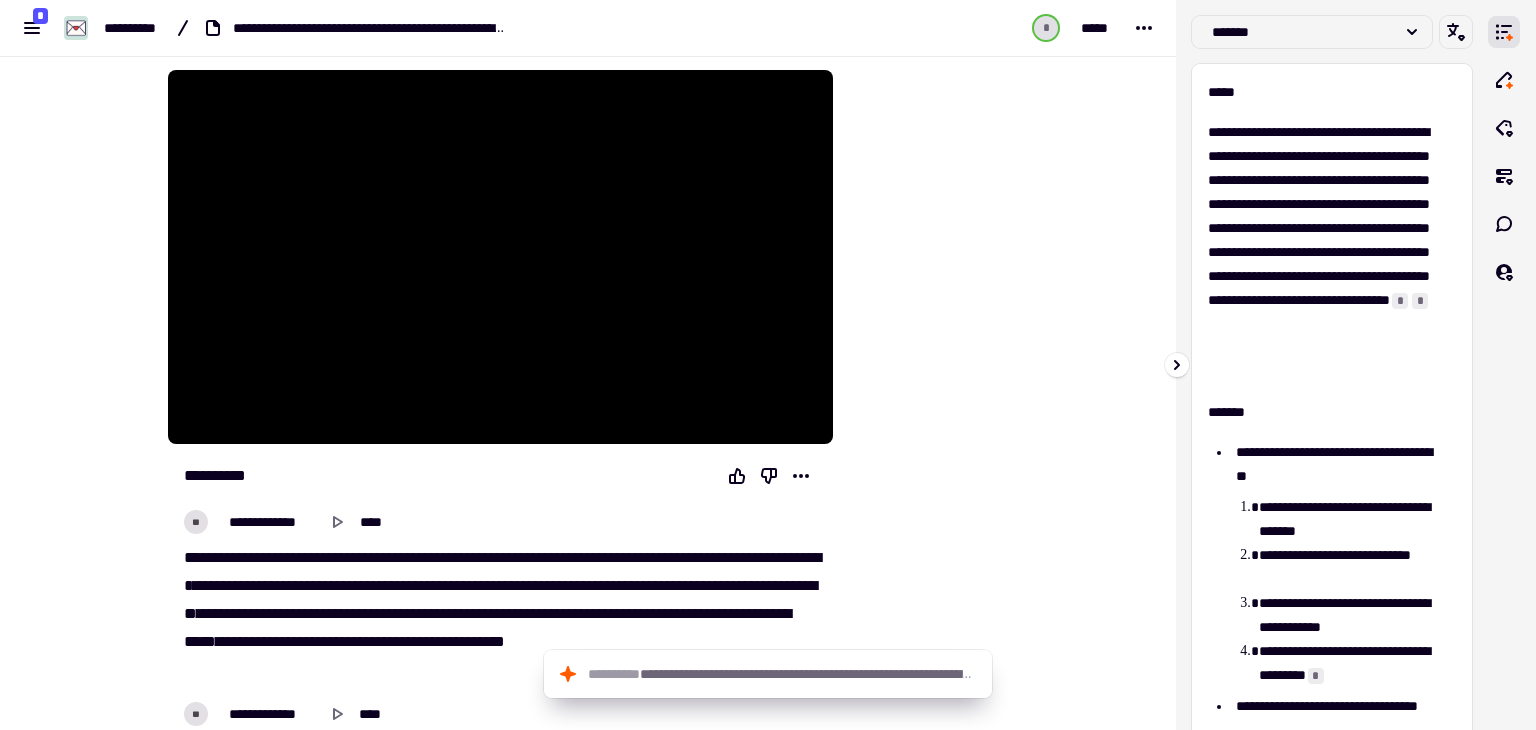 click on "*******" 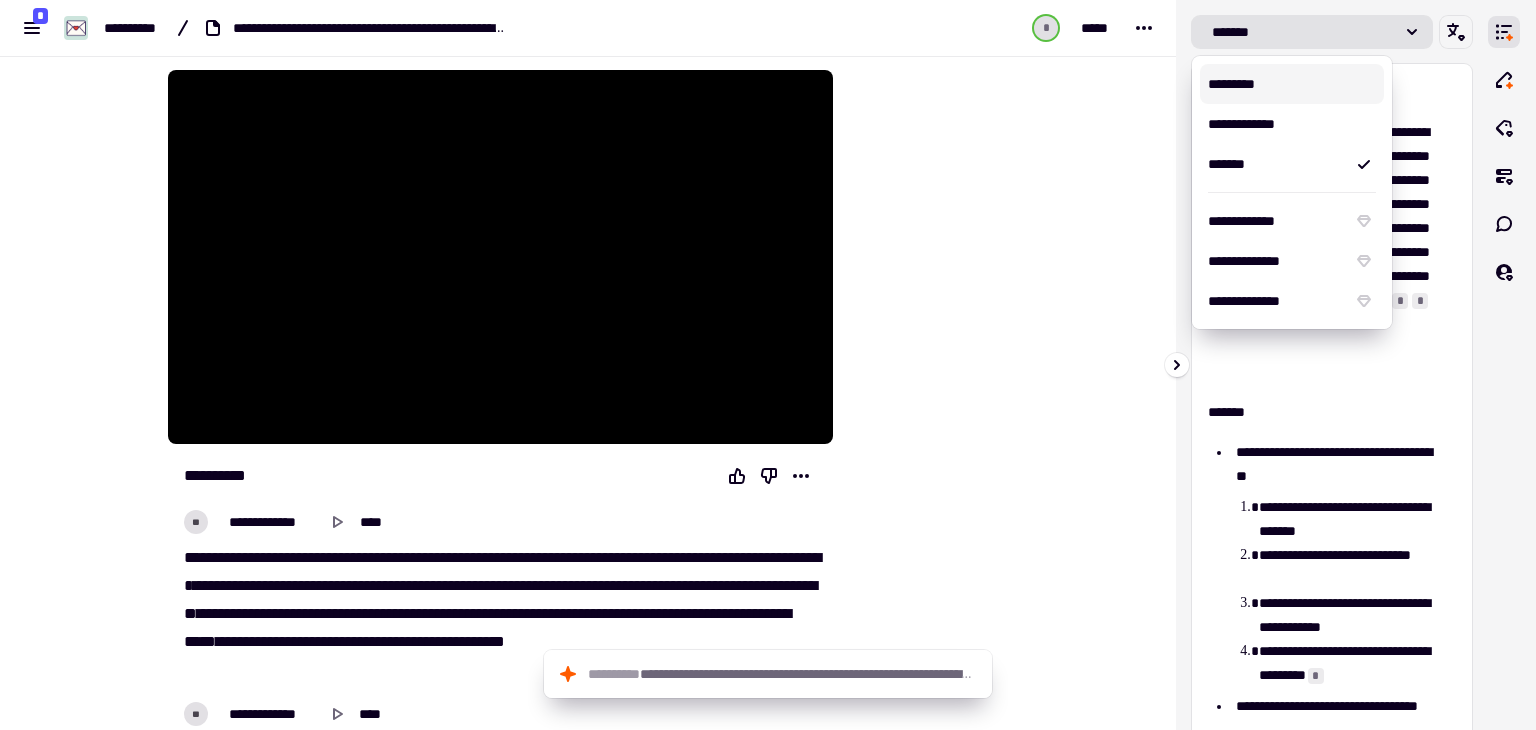 click on "*********" at bounding box center (1292, 84) 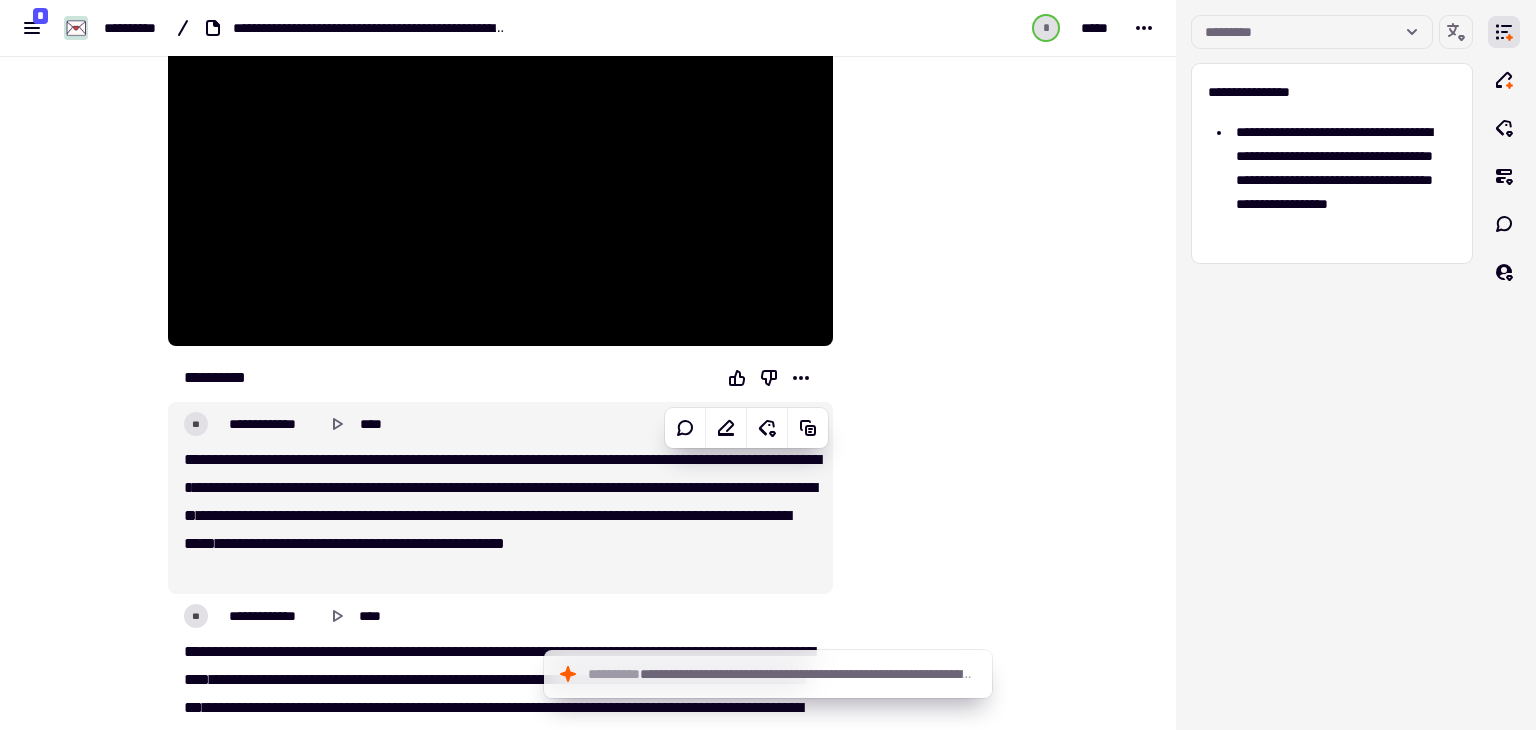 scroll, scrollTop: 400, scrollLeft: 0, axis: vertical 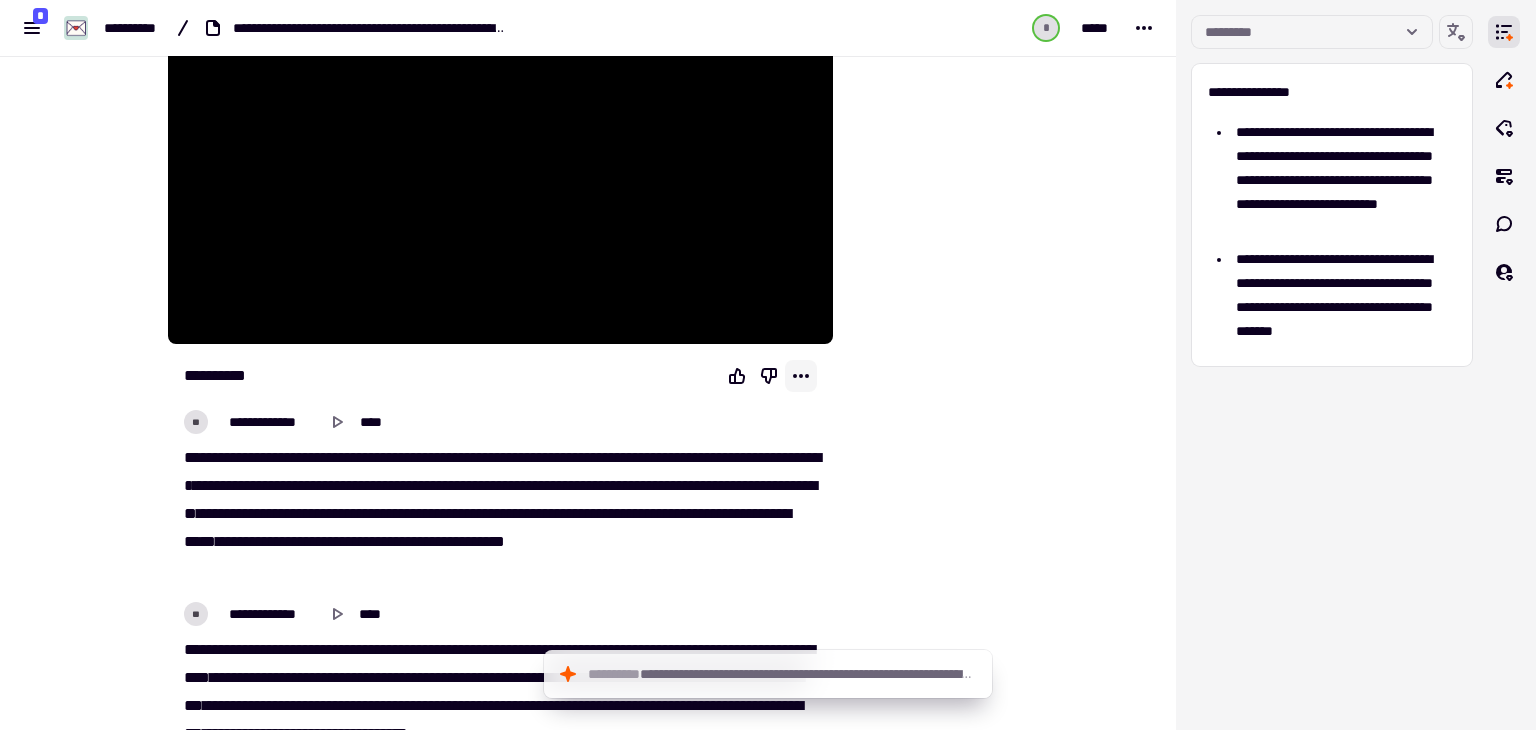 click 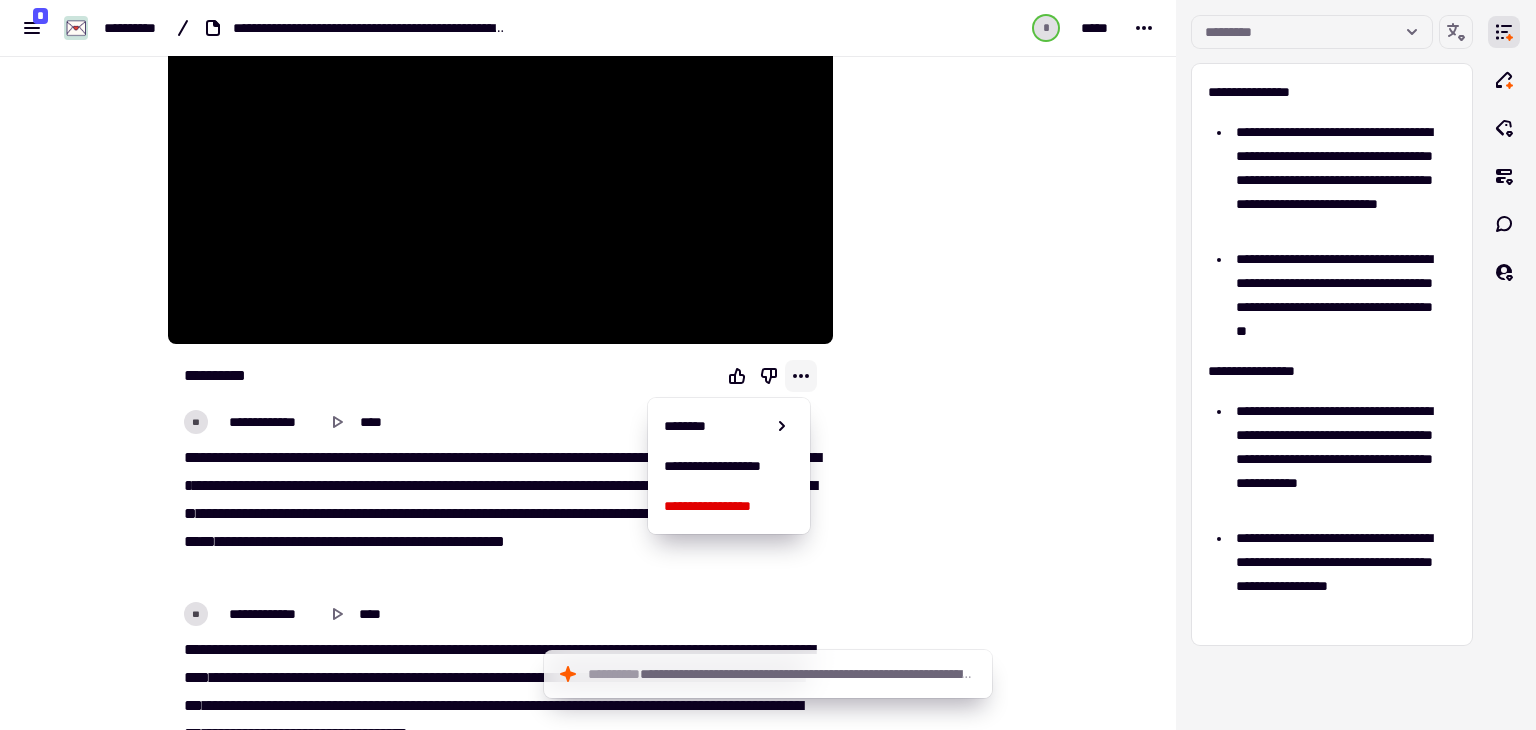 click 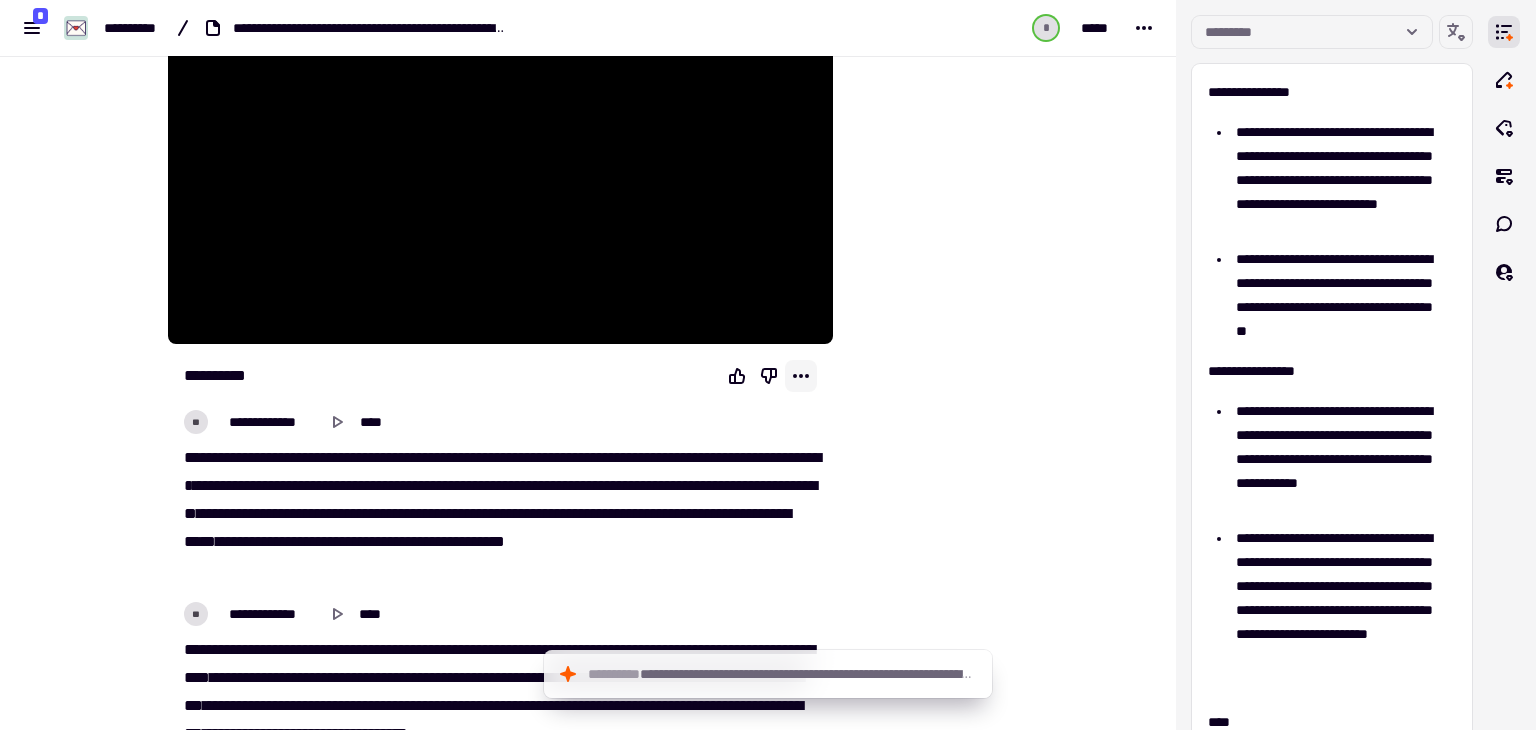 click 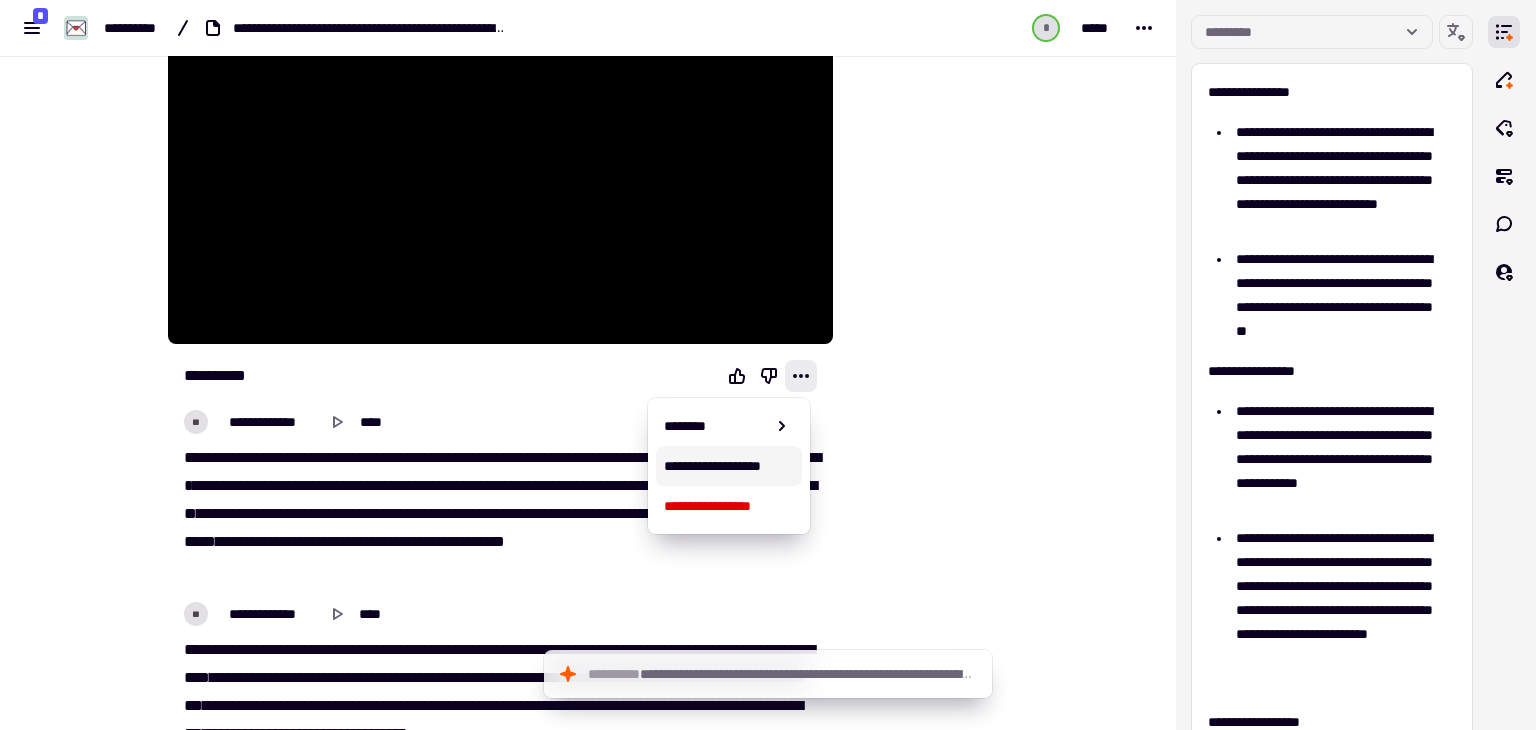 click on "**********" at bounding box center (728, 466) 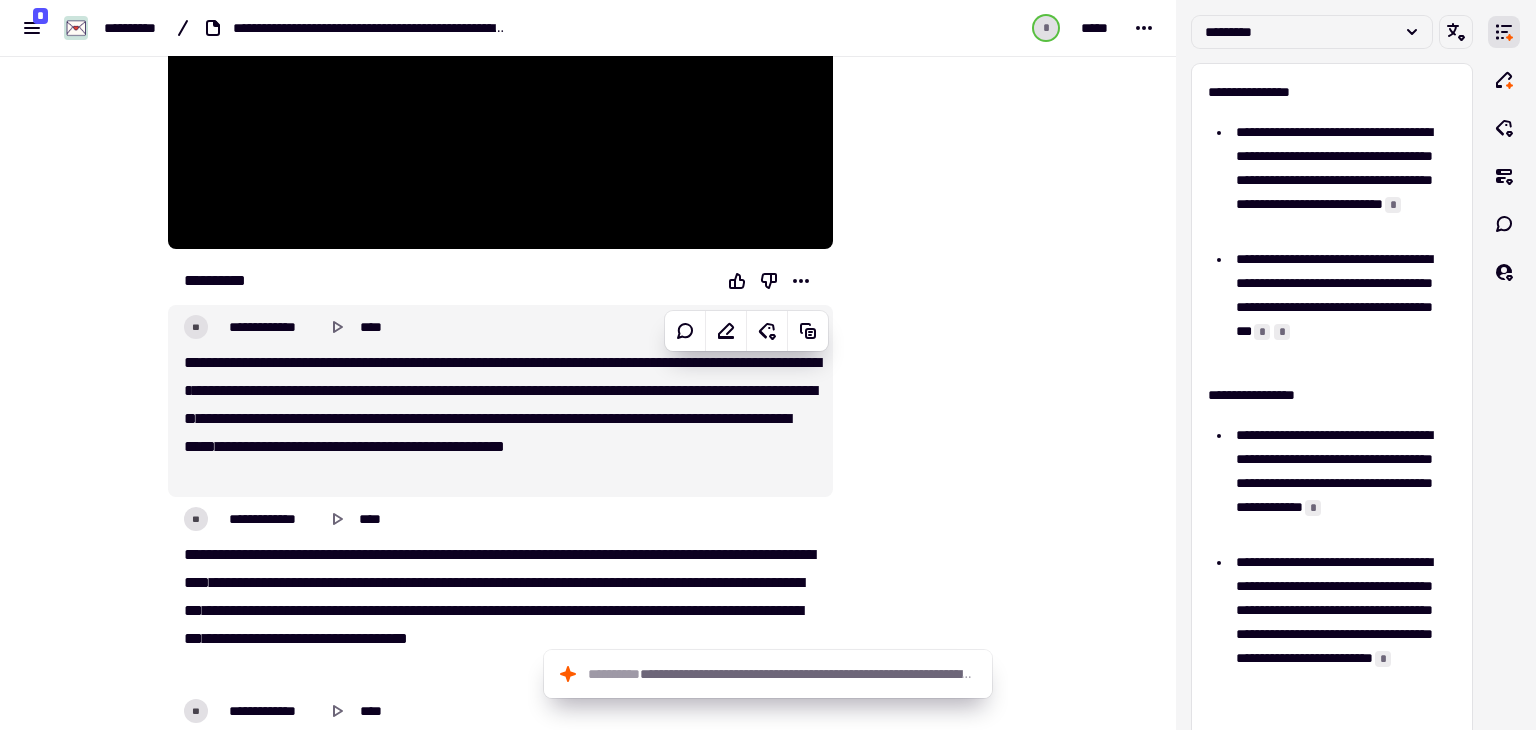 scroll, scrollTop: 500, scrollLeft: 0, axis: vertical 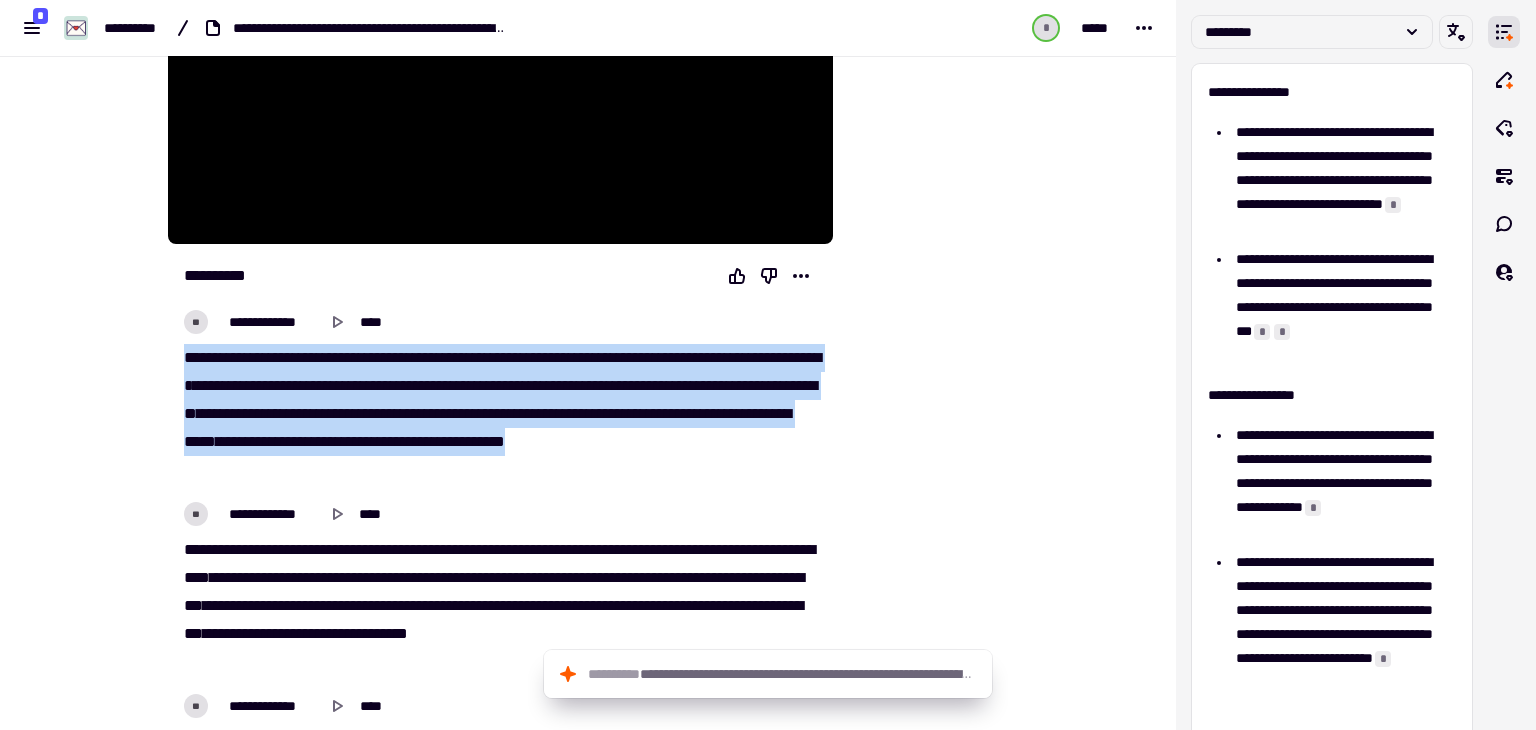 drag, startPoint x: 173, startPoint y: 357, endPoint x: 290, endPoint y: 465, distance: 159.22626 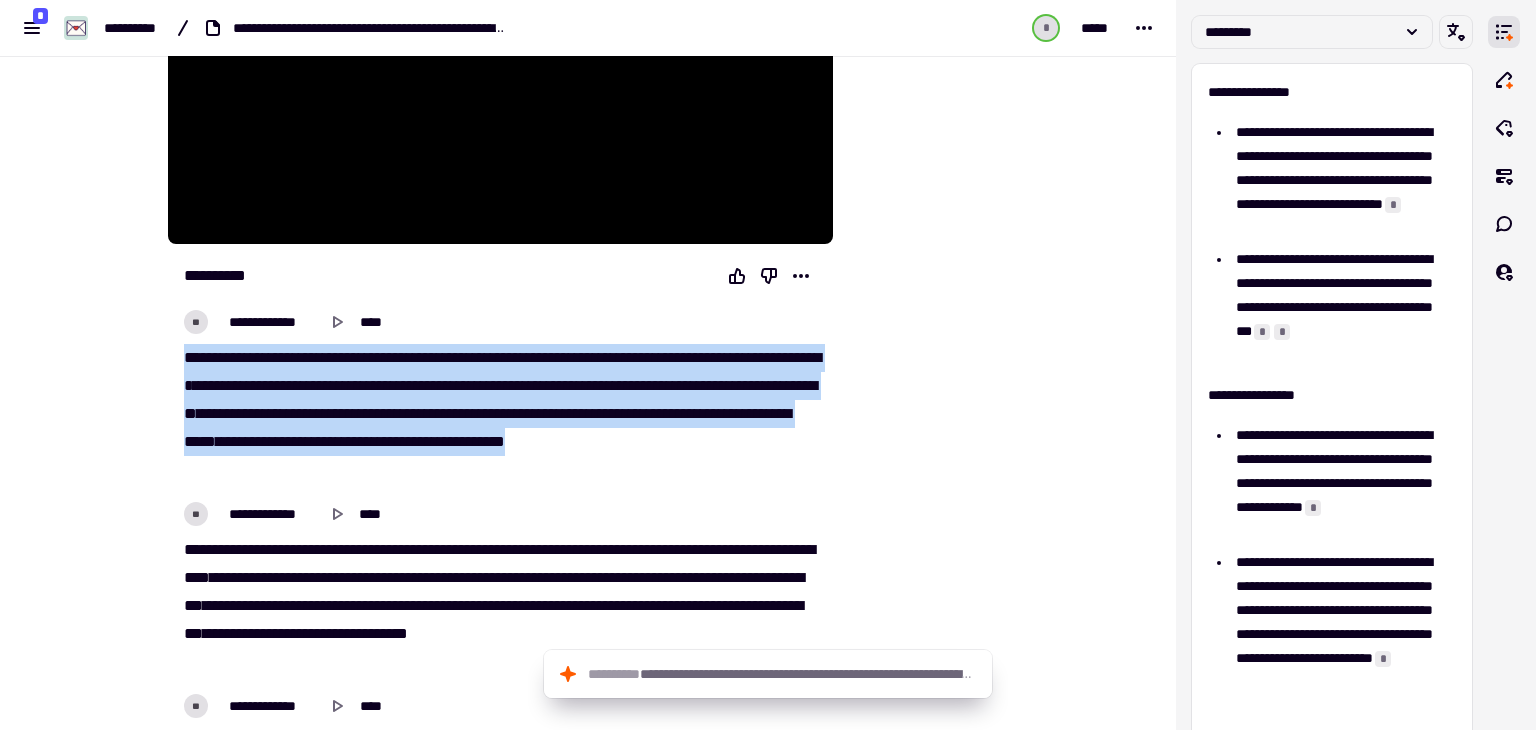 click on "**********" at bounding box center [500, 414] 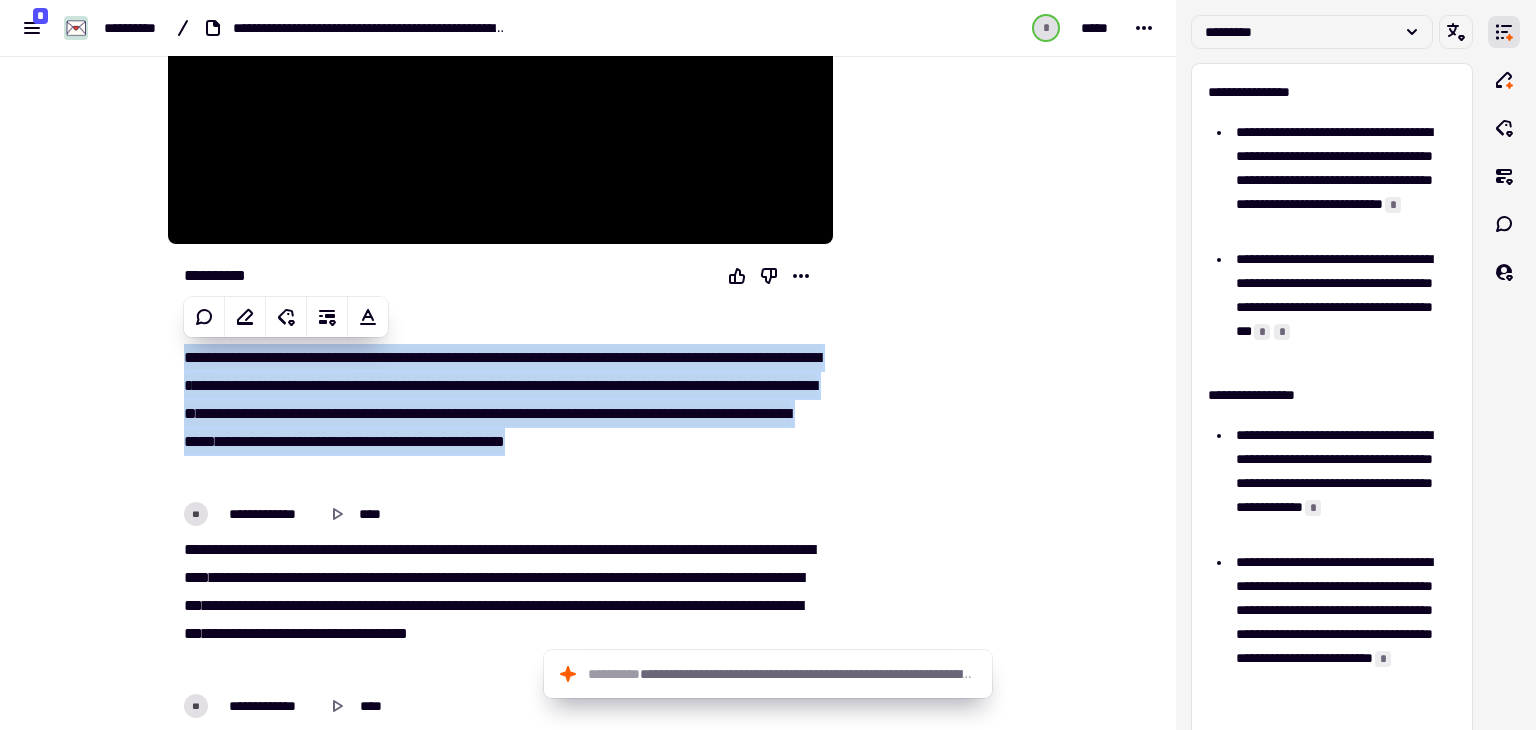 copy on "**********" 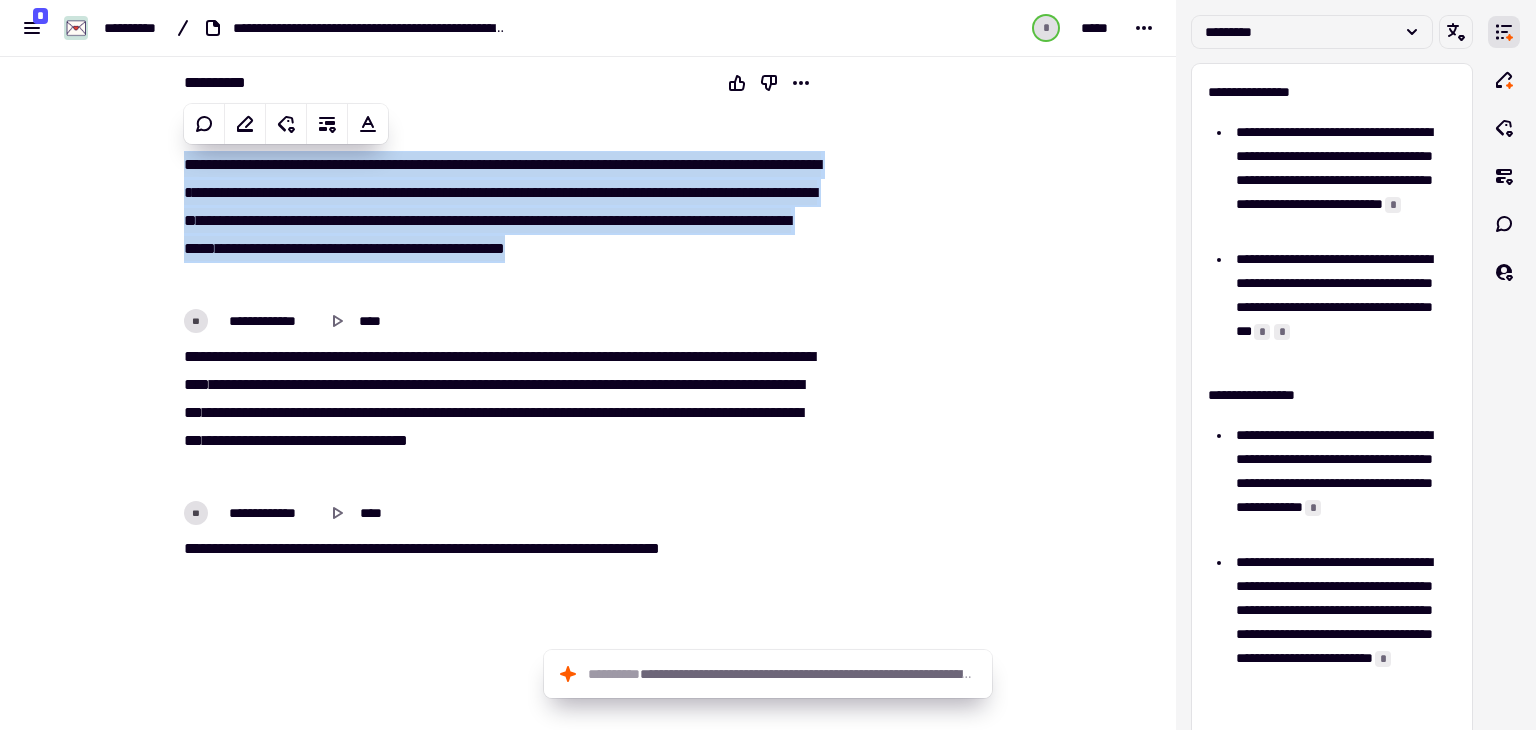 scroll, scrollTop: 700, scrollLeft: 0, axis: vertical 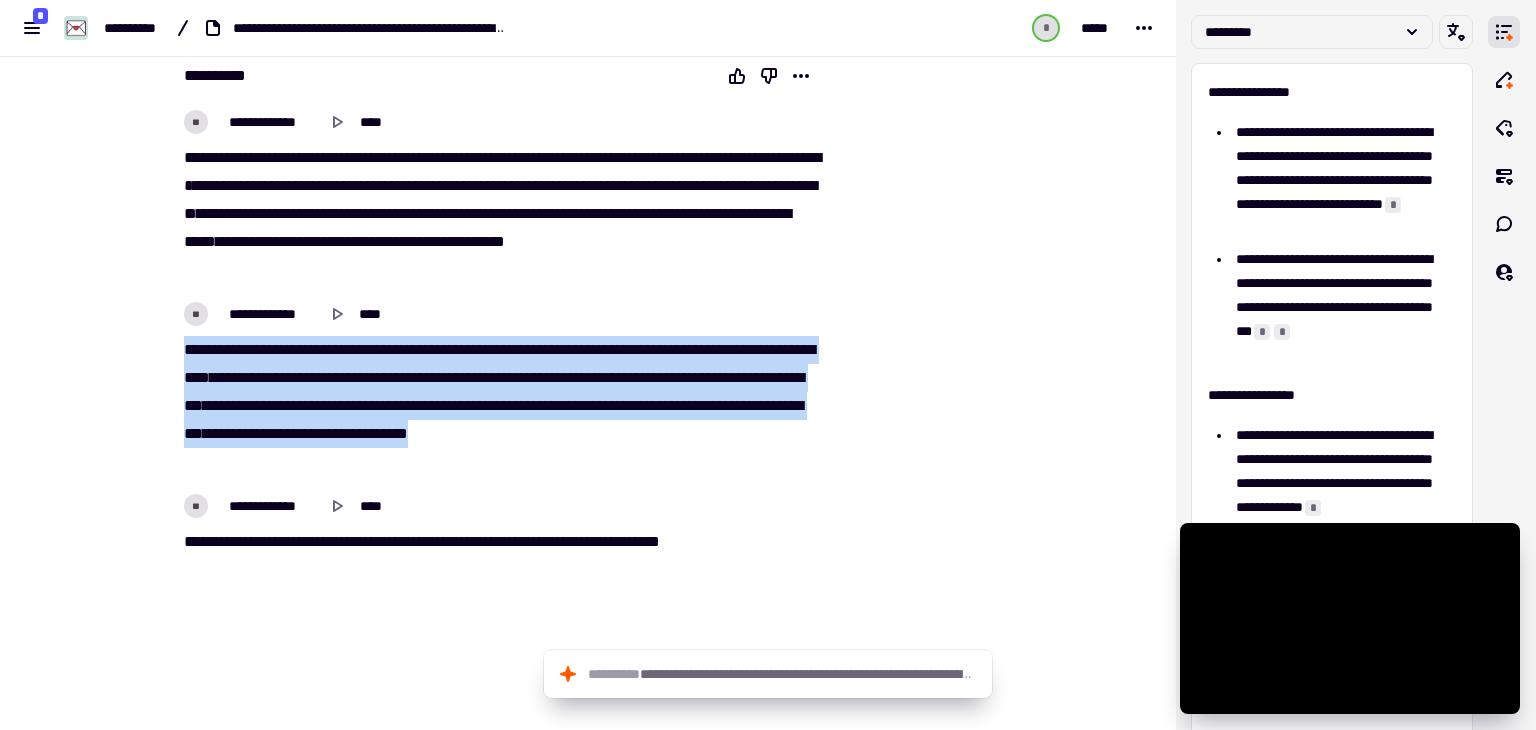 drag, startPoint x: 172, startPoint y: 343, endPoint x: 330, endPoint y: 468, distance: 201.46712 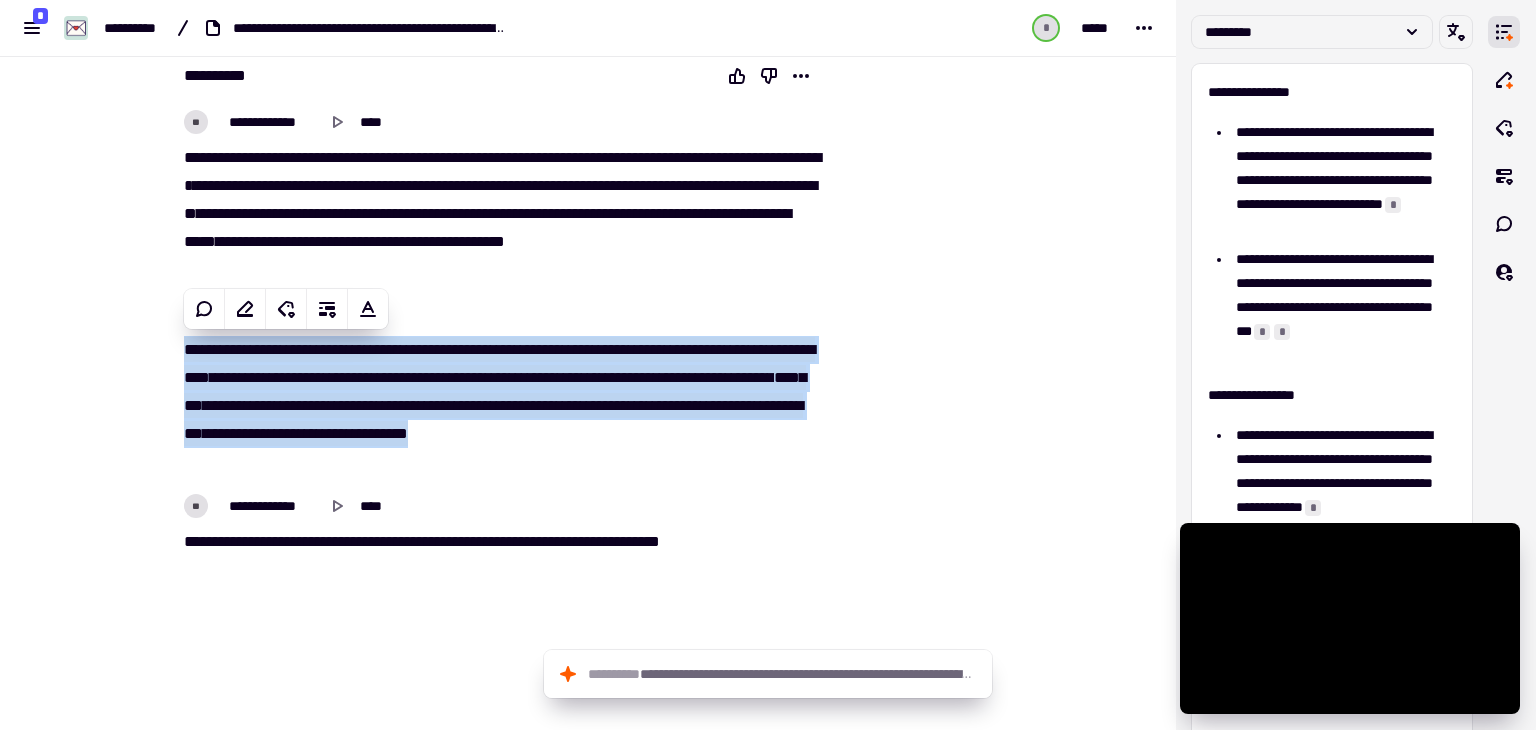 copy on "**********" 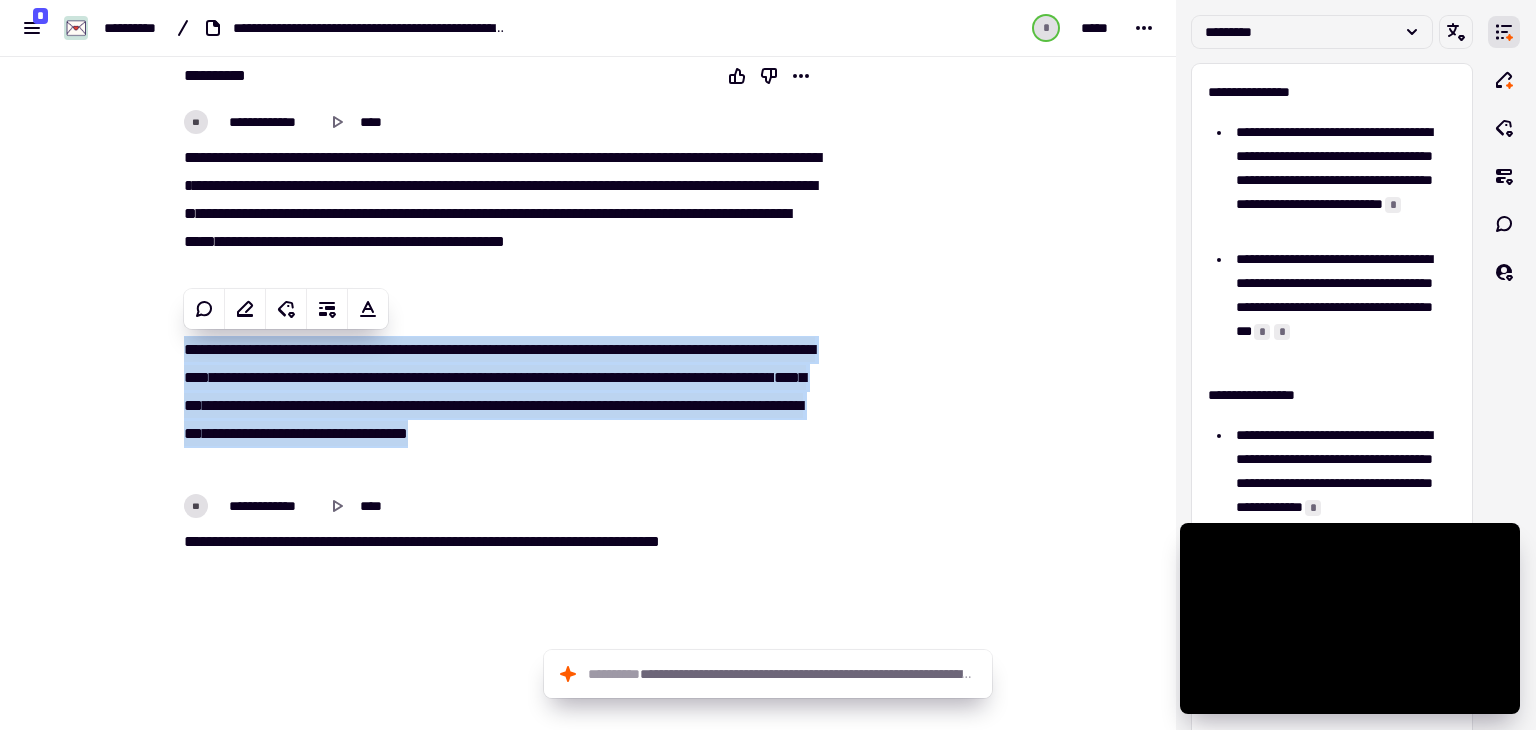 click at bounding box center [934, 202] 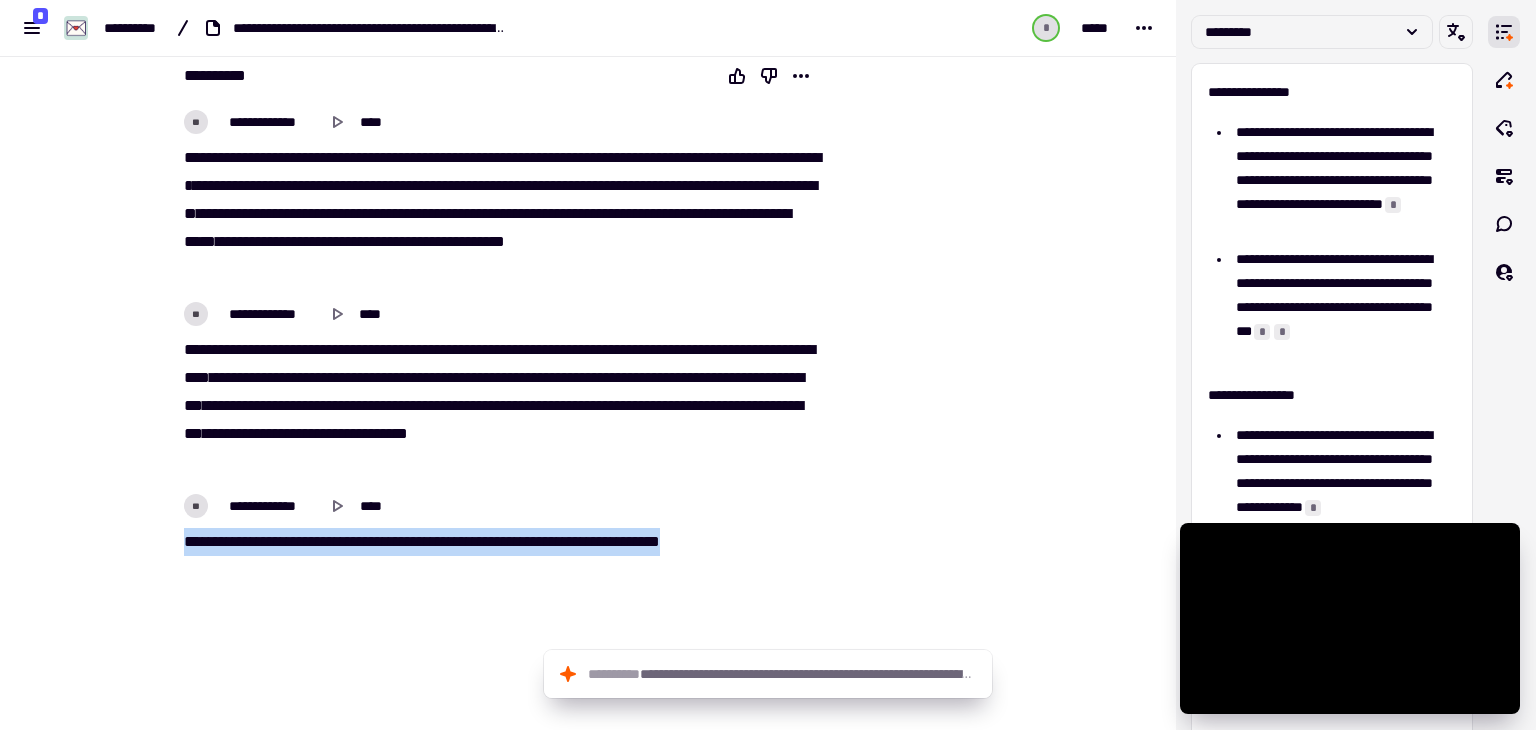 drag, startPoint x: 175, startPoint y: 537, endPoint x: 754, endPoint y: 560, distance: 579.45667 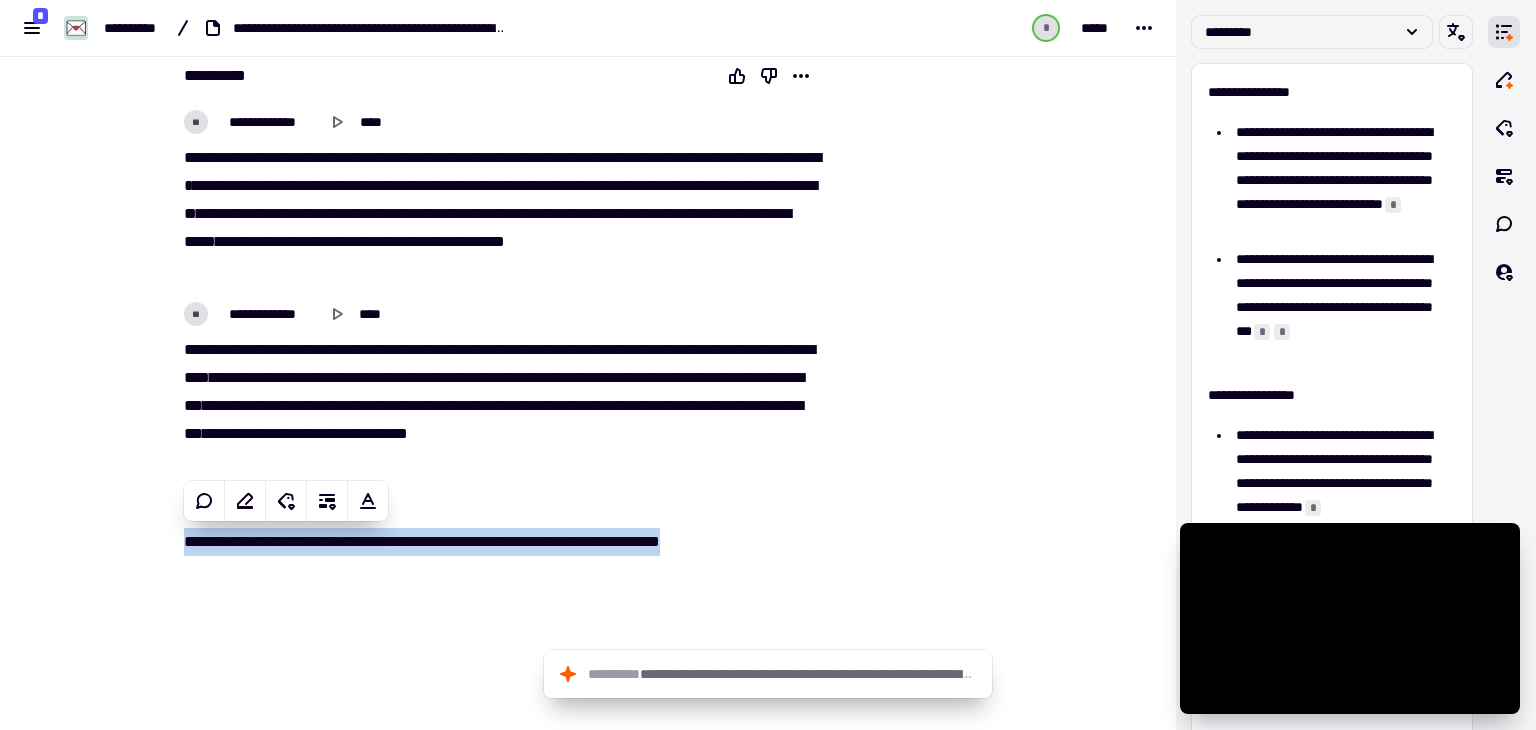 copy on "***   ***   ***   ****   ********   *******   ******   ***   **   *******   ******   ***   ****   ******" 